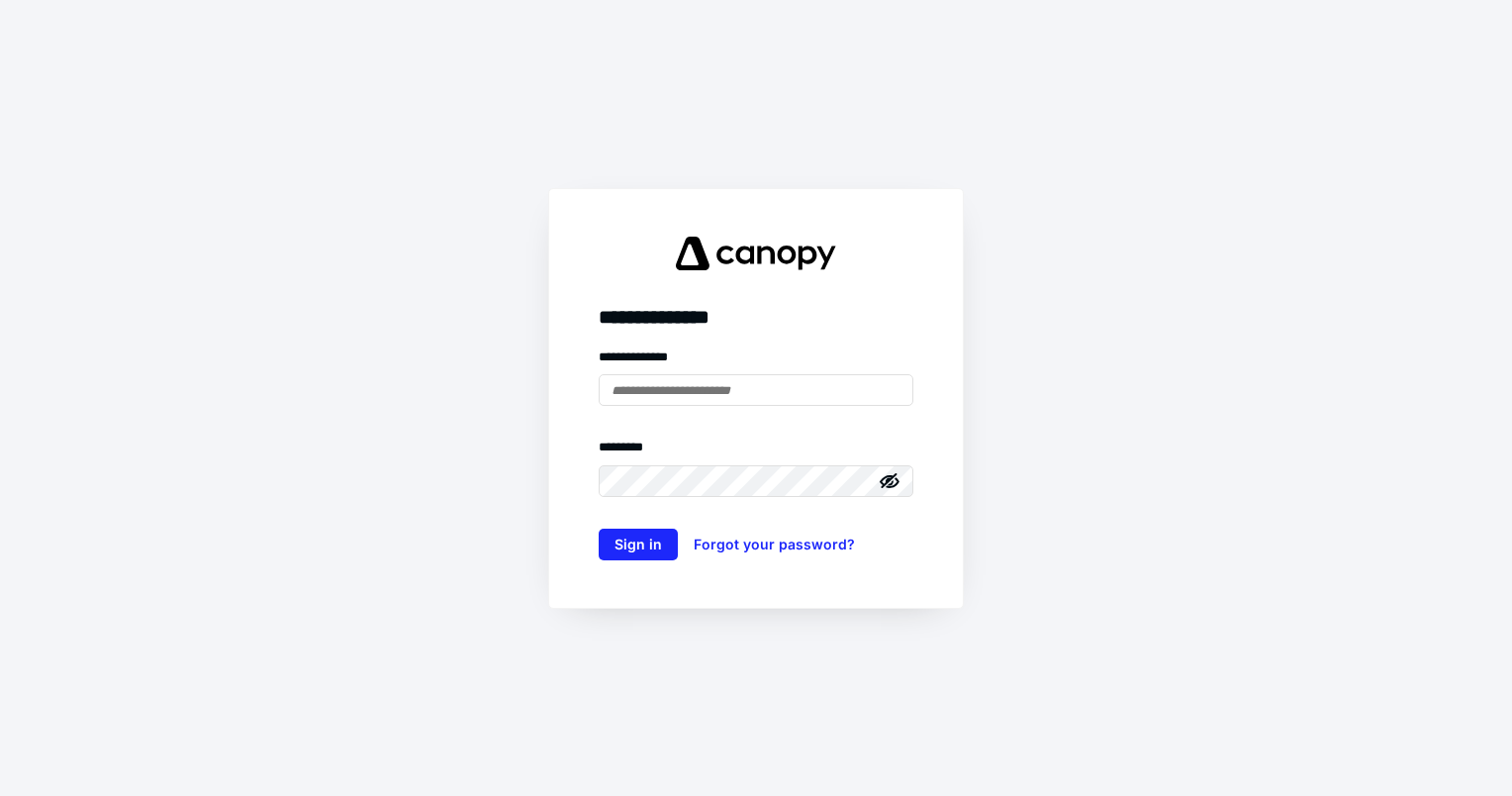 scroll, scrollTop: 0, scrollLeft: 0, axis: both 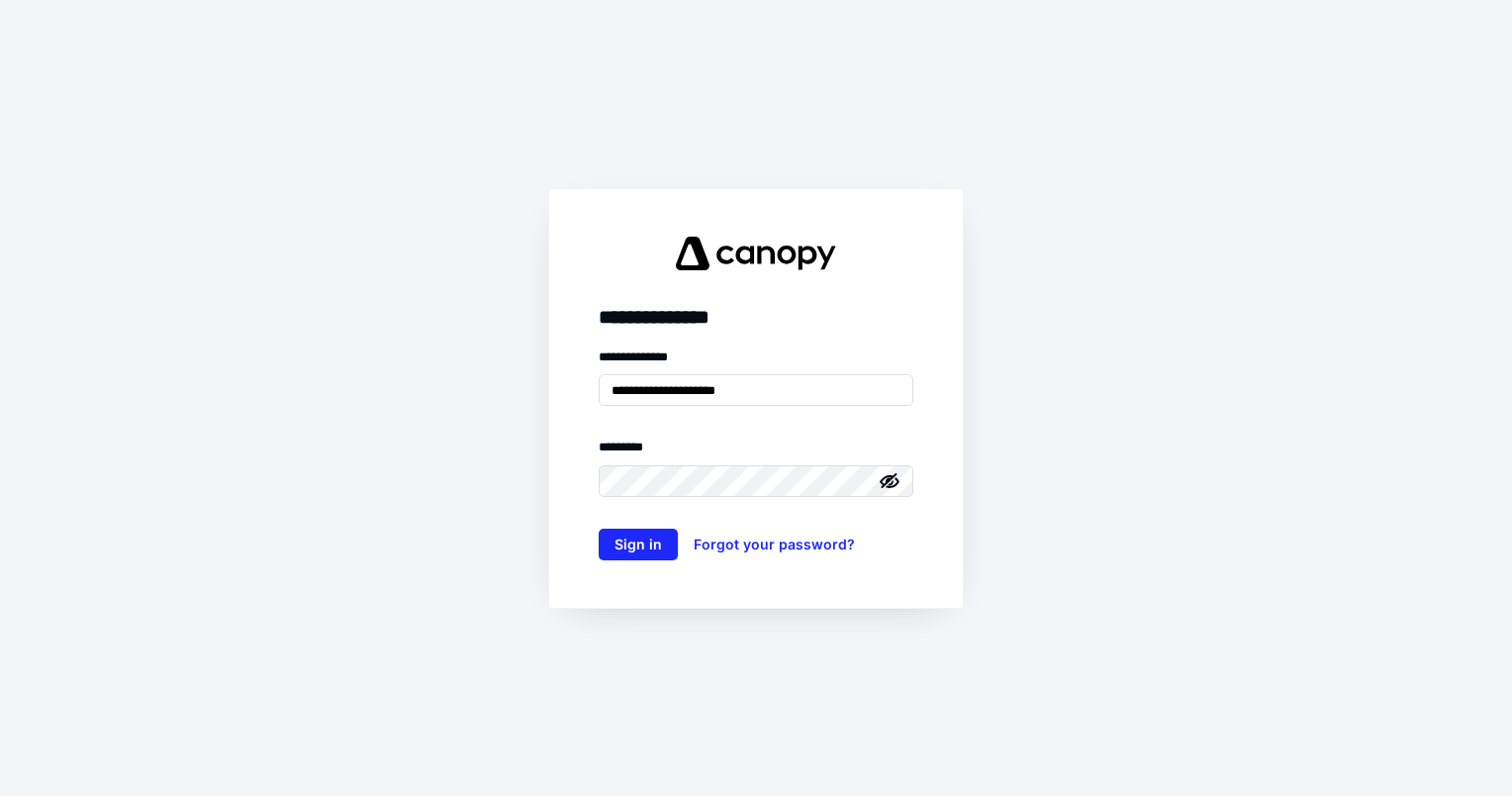 click 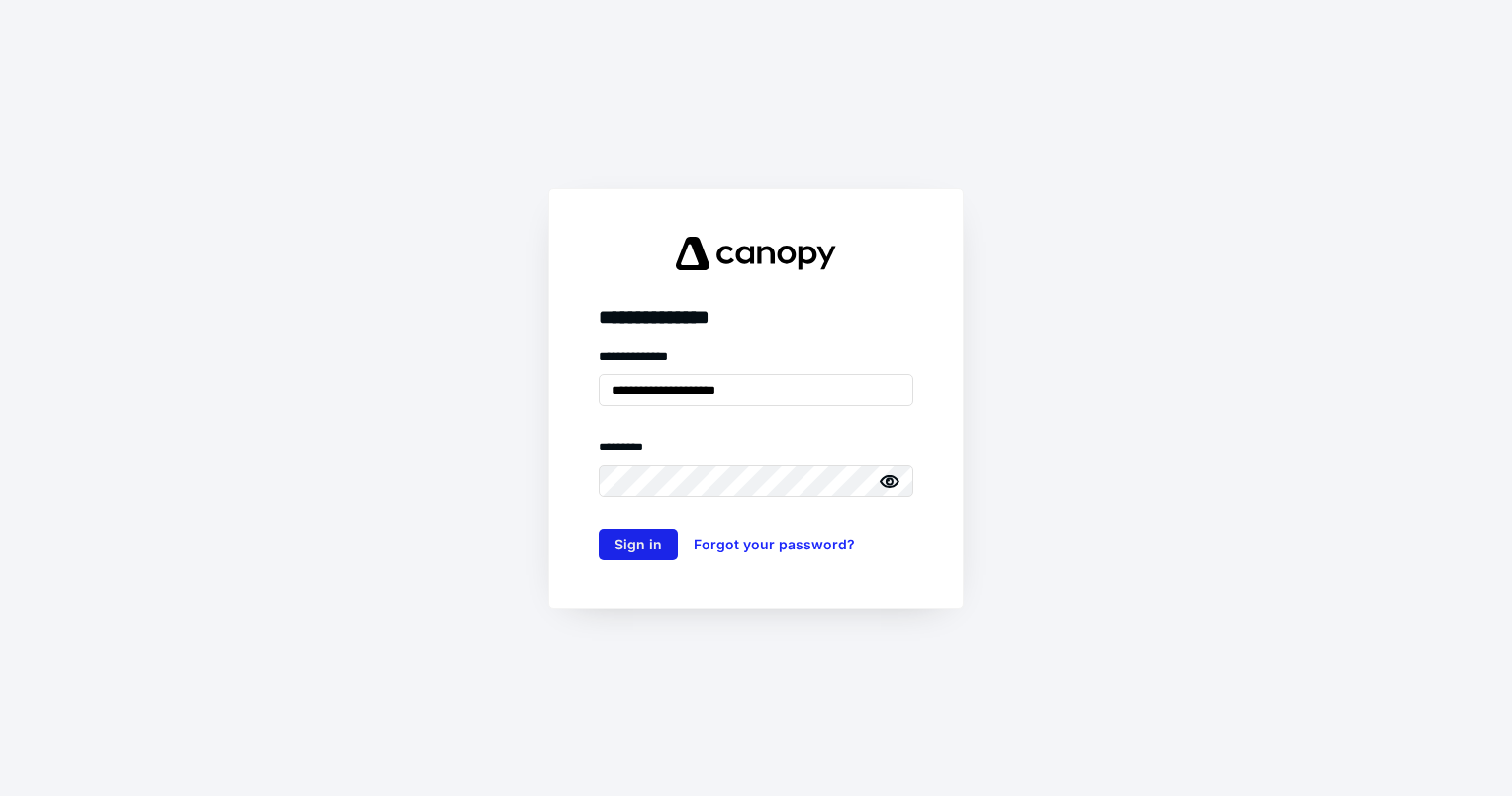 click on "Sign in" at bounding box center [638, 545] 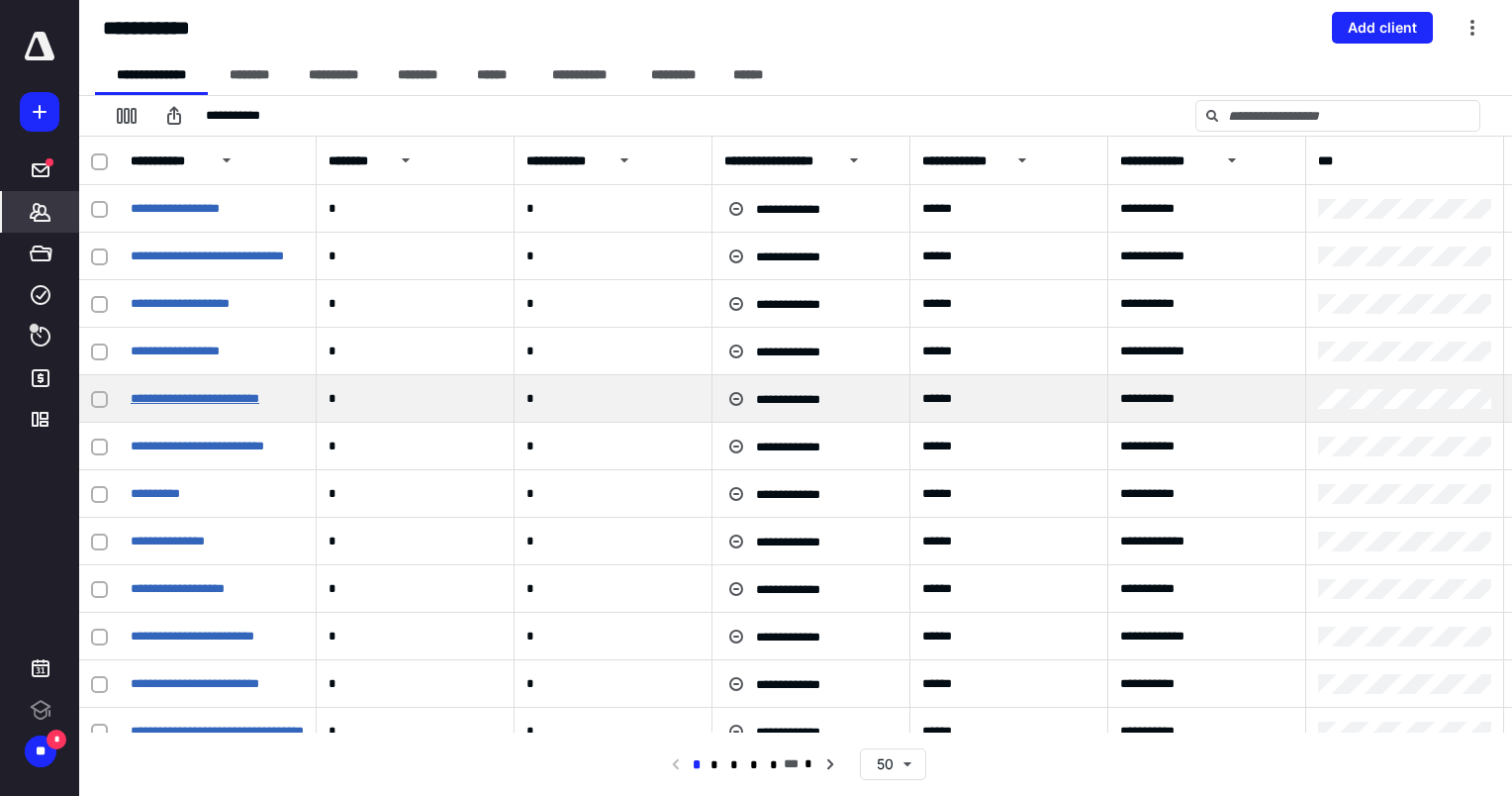 scroll, scrollTop: 0, scrollLeft: 0, axis: both 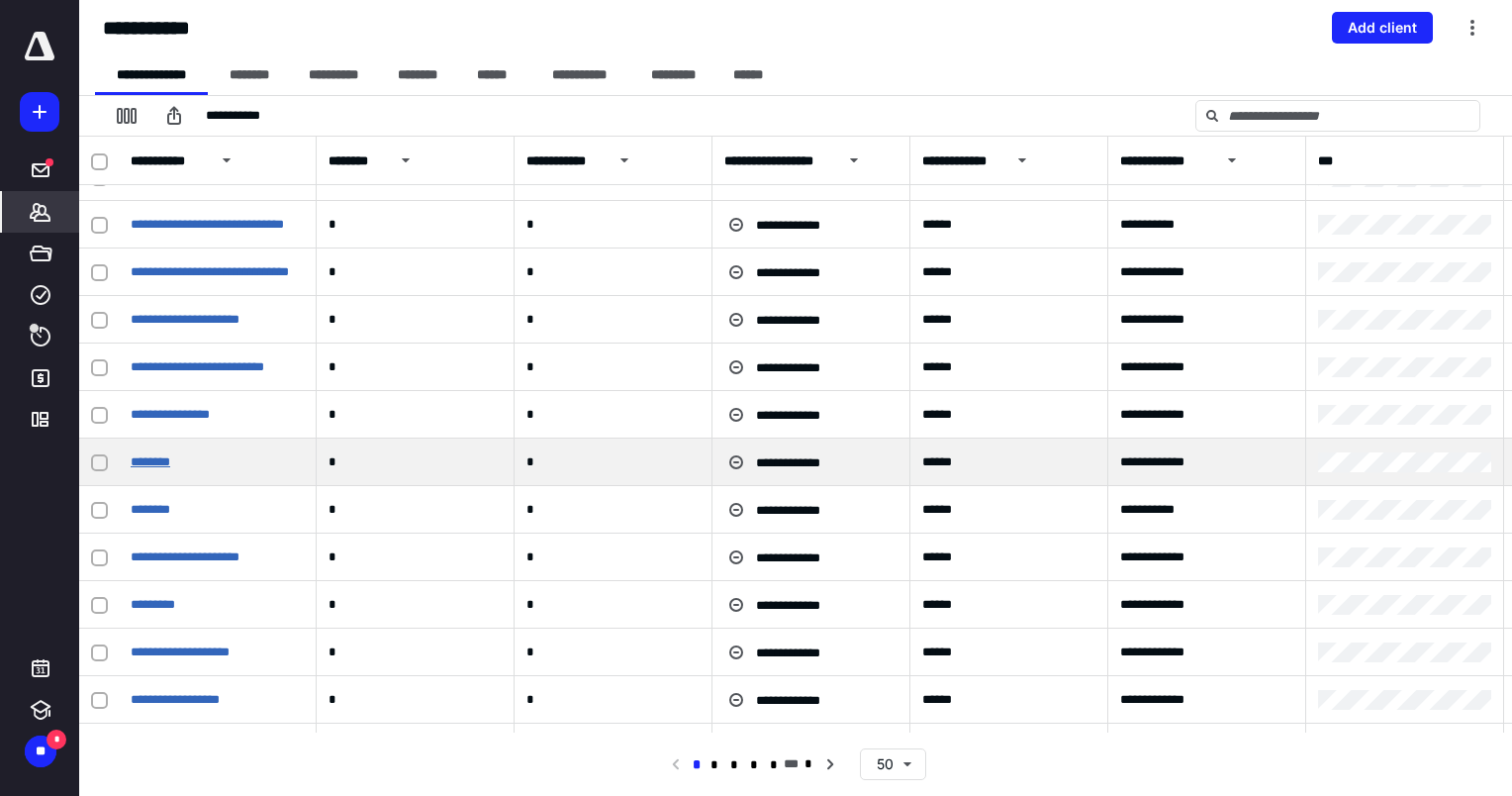 click on "********" at bounding box center [150, 461] 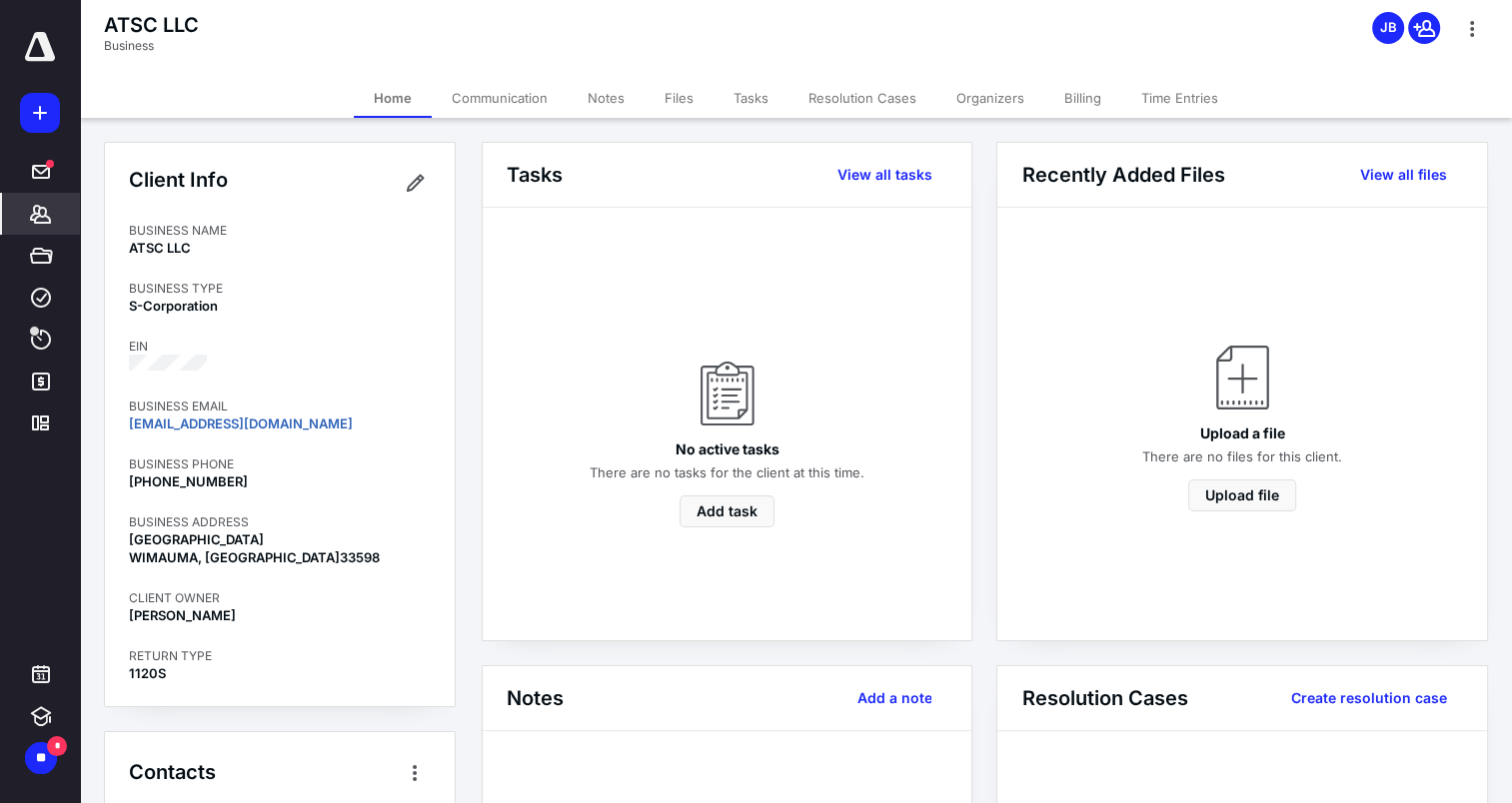 click on "Communication" at bounding box center [500, 98] 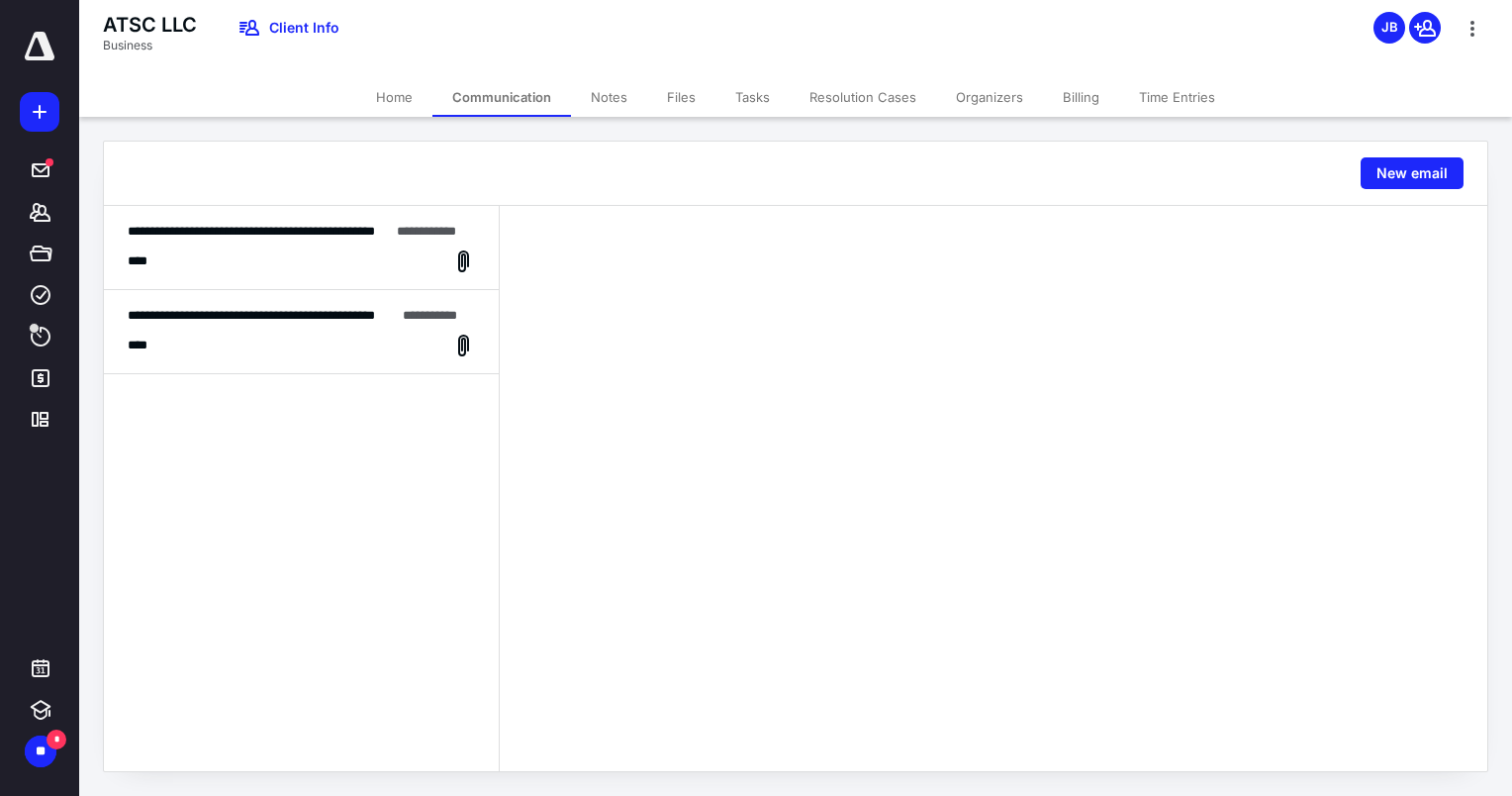 click on "Home" at bounding box center (394, 97) 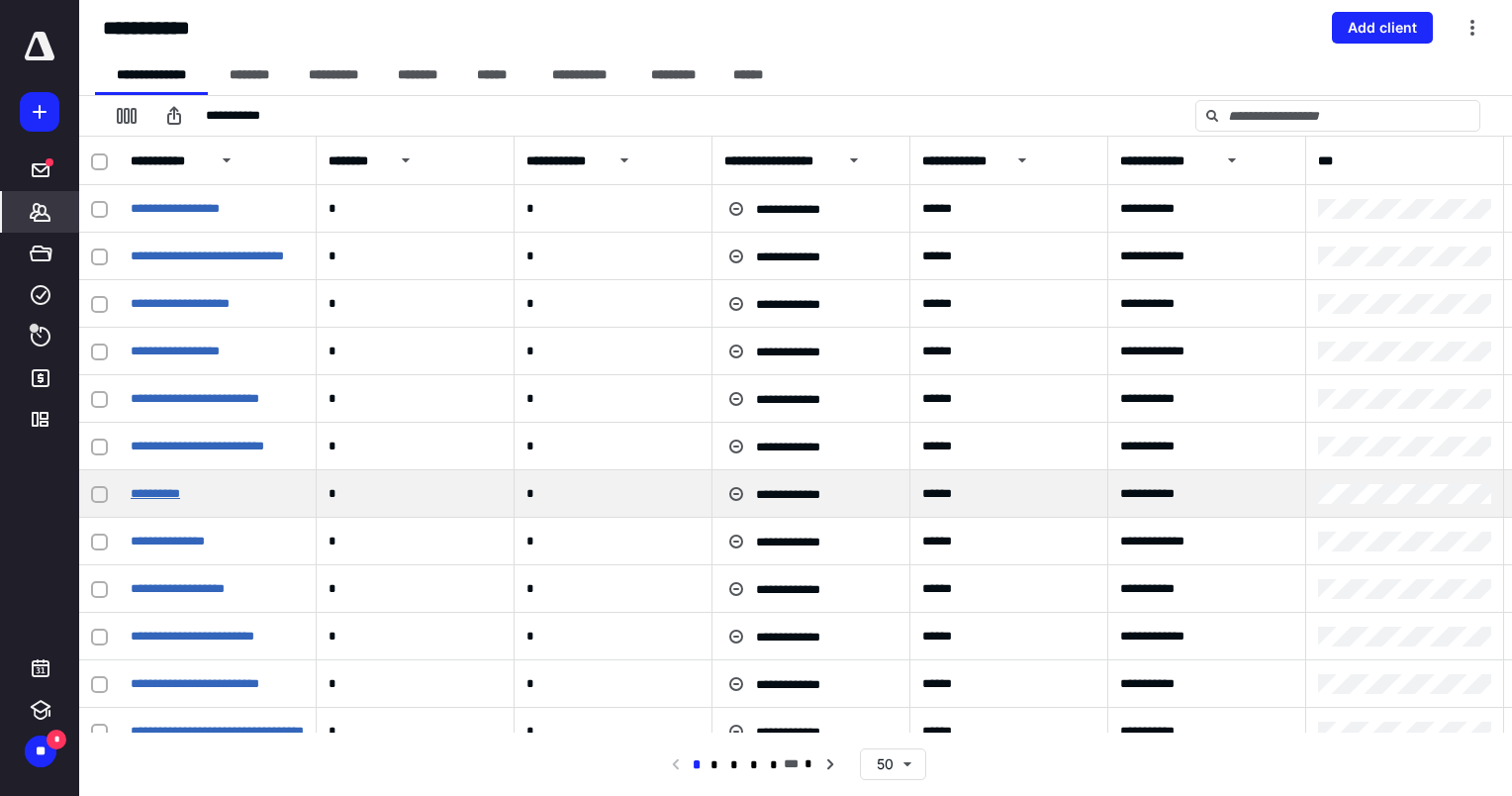 click on "**********" at bounding box center [155, 493] 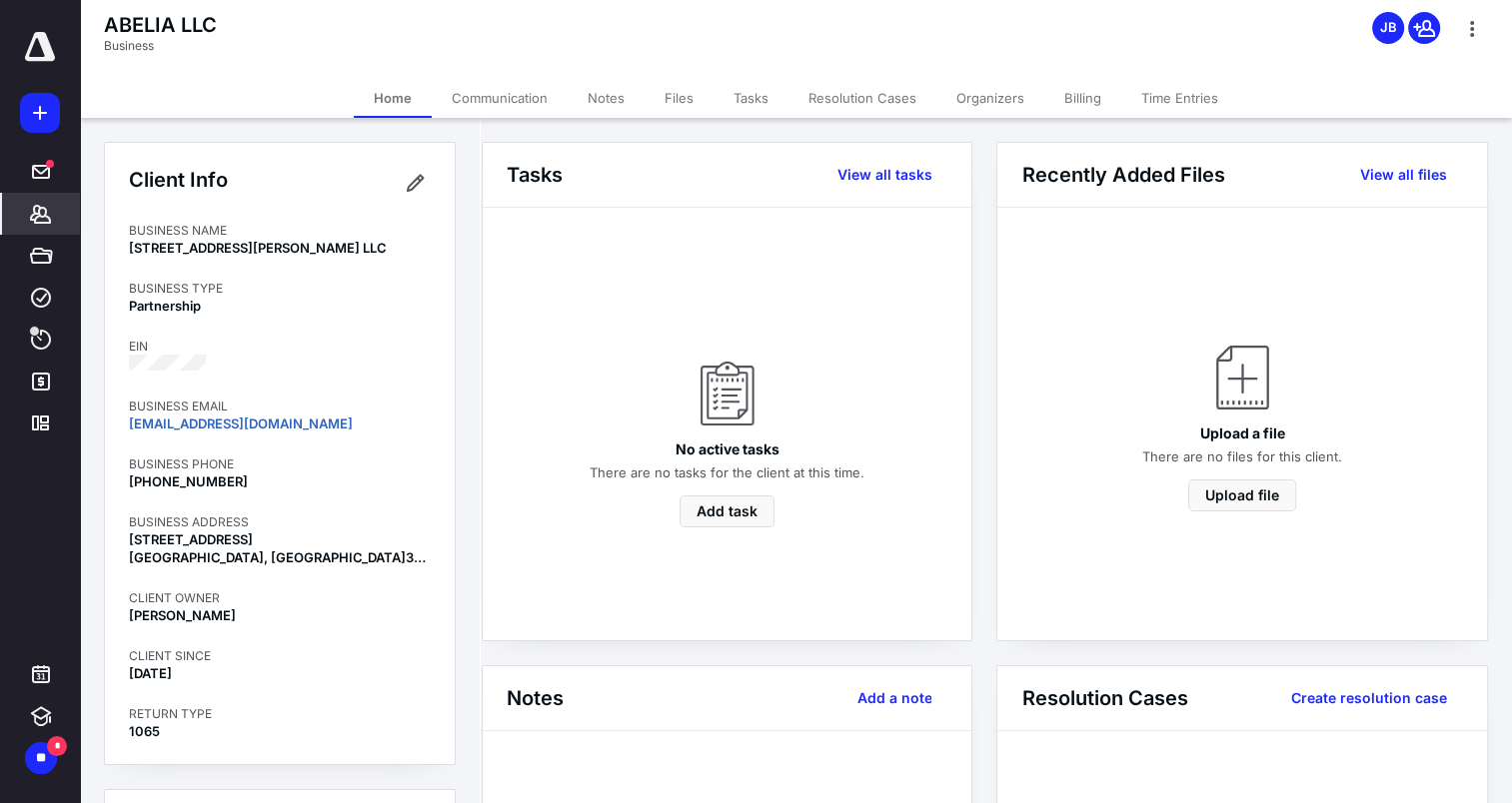click on "Communication" at bounding box center (500, 98) 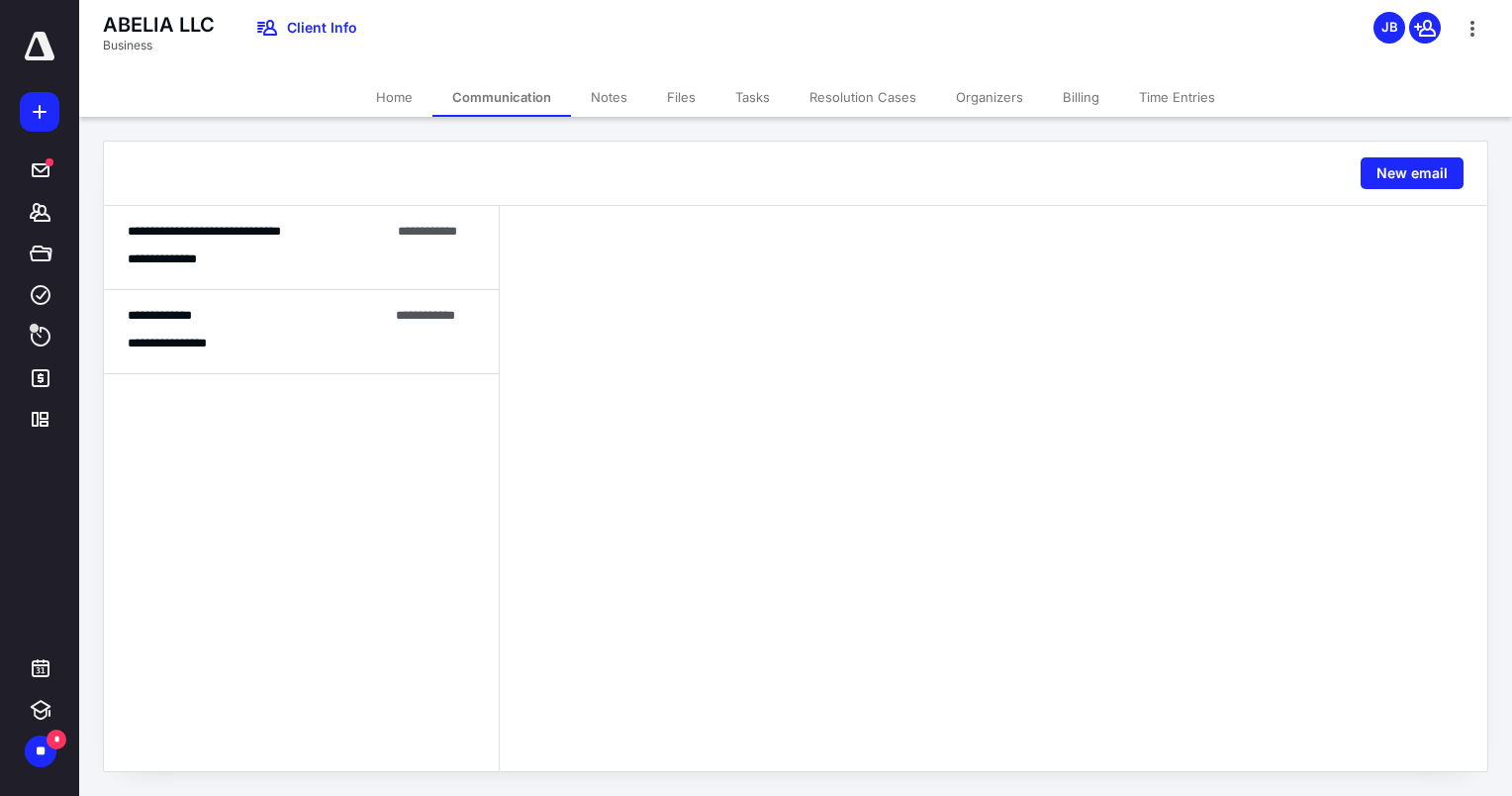 click on "**********" at bounding box center [257, 316] 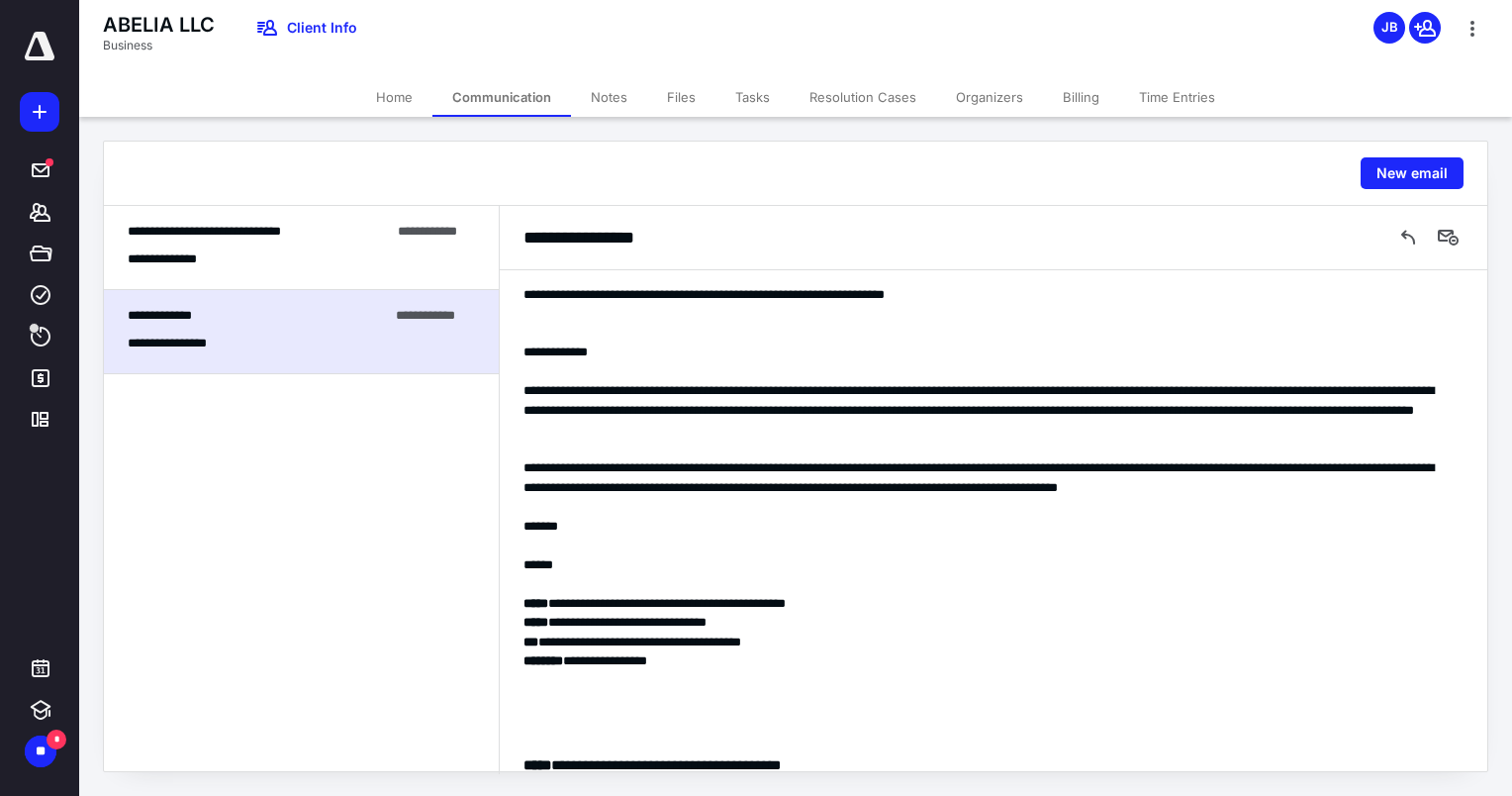 scroll, scrollTop: 1112, scrollLeft: 0, axis: vertical 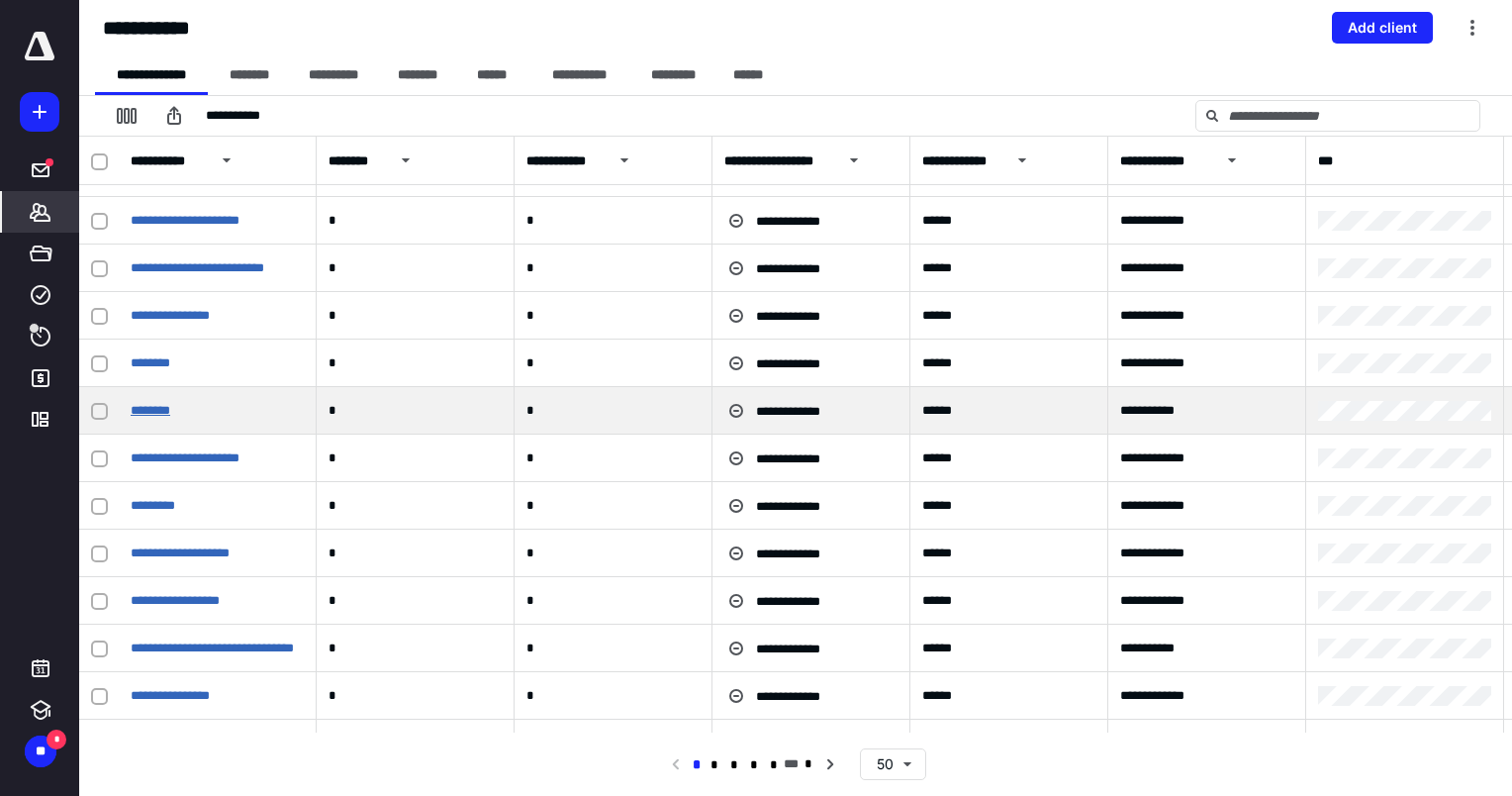 click on "********" at bounding box center [150, 410] 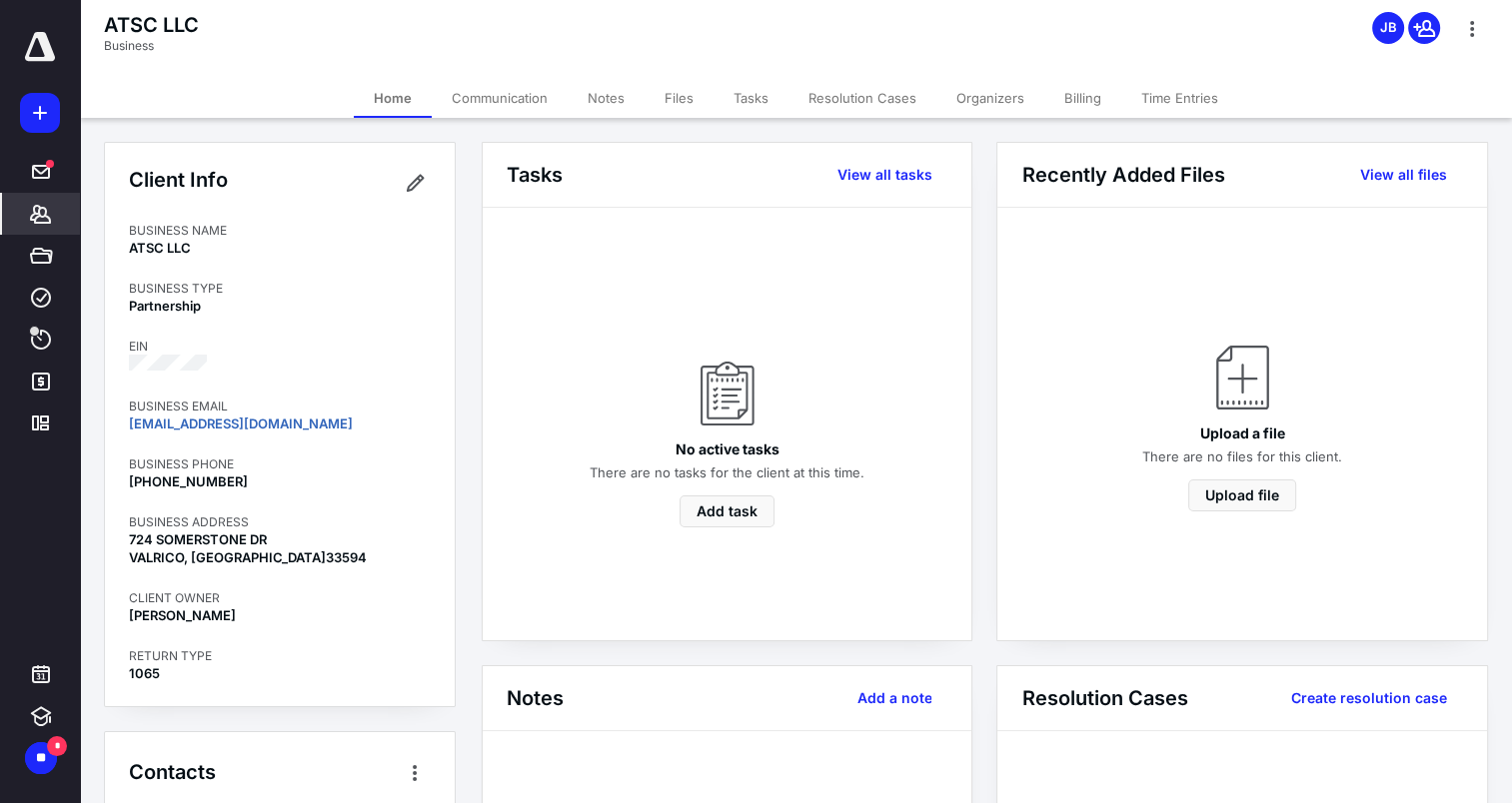 click on "Communication" at bounding box center (500, 98) 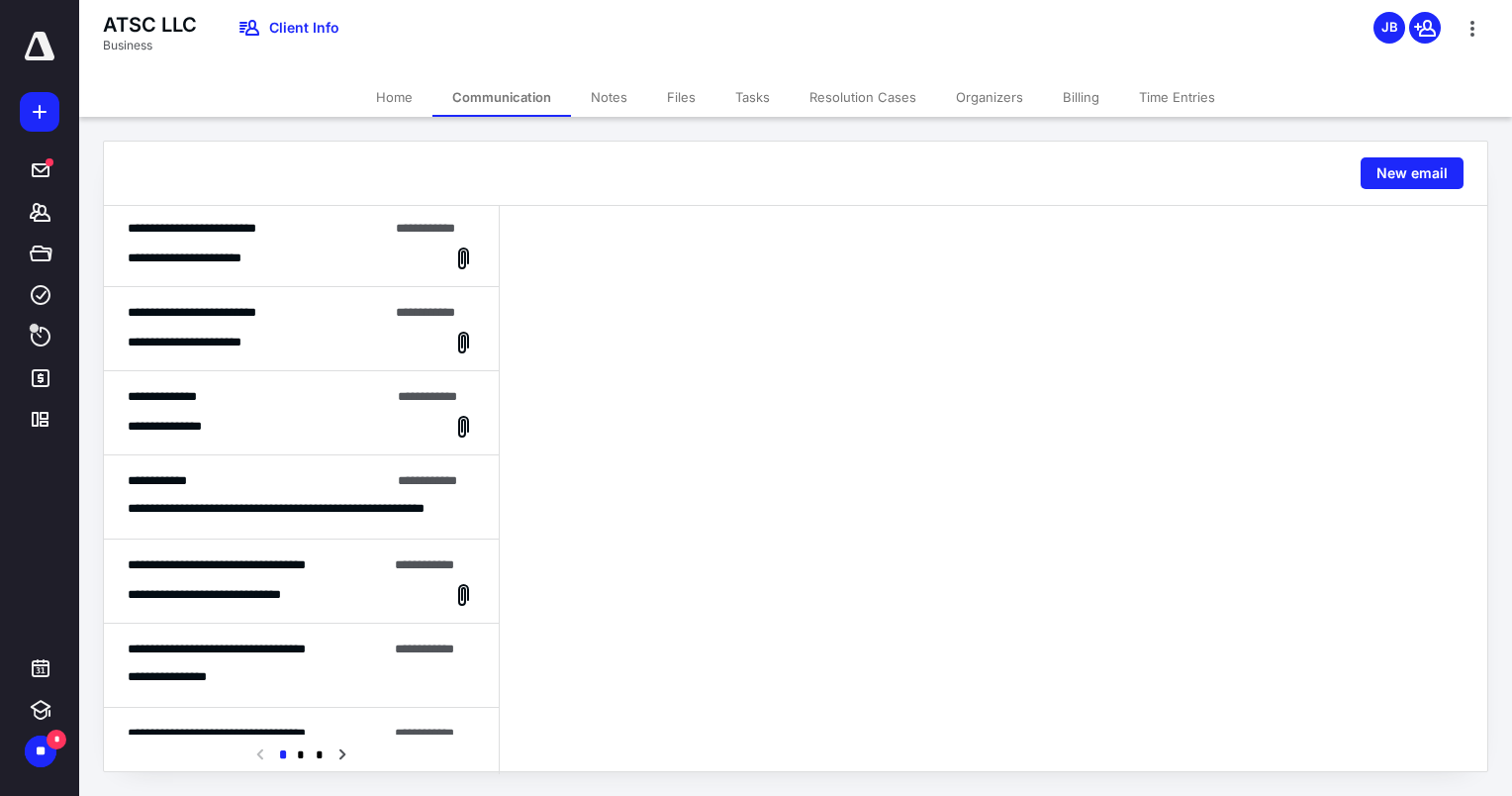 scroll, scrollTop: 594, scrollLeft: 0, axis: vertical 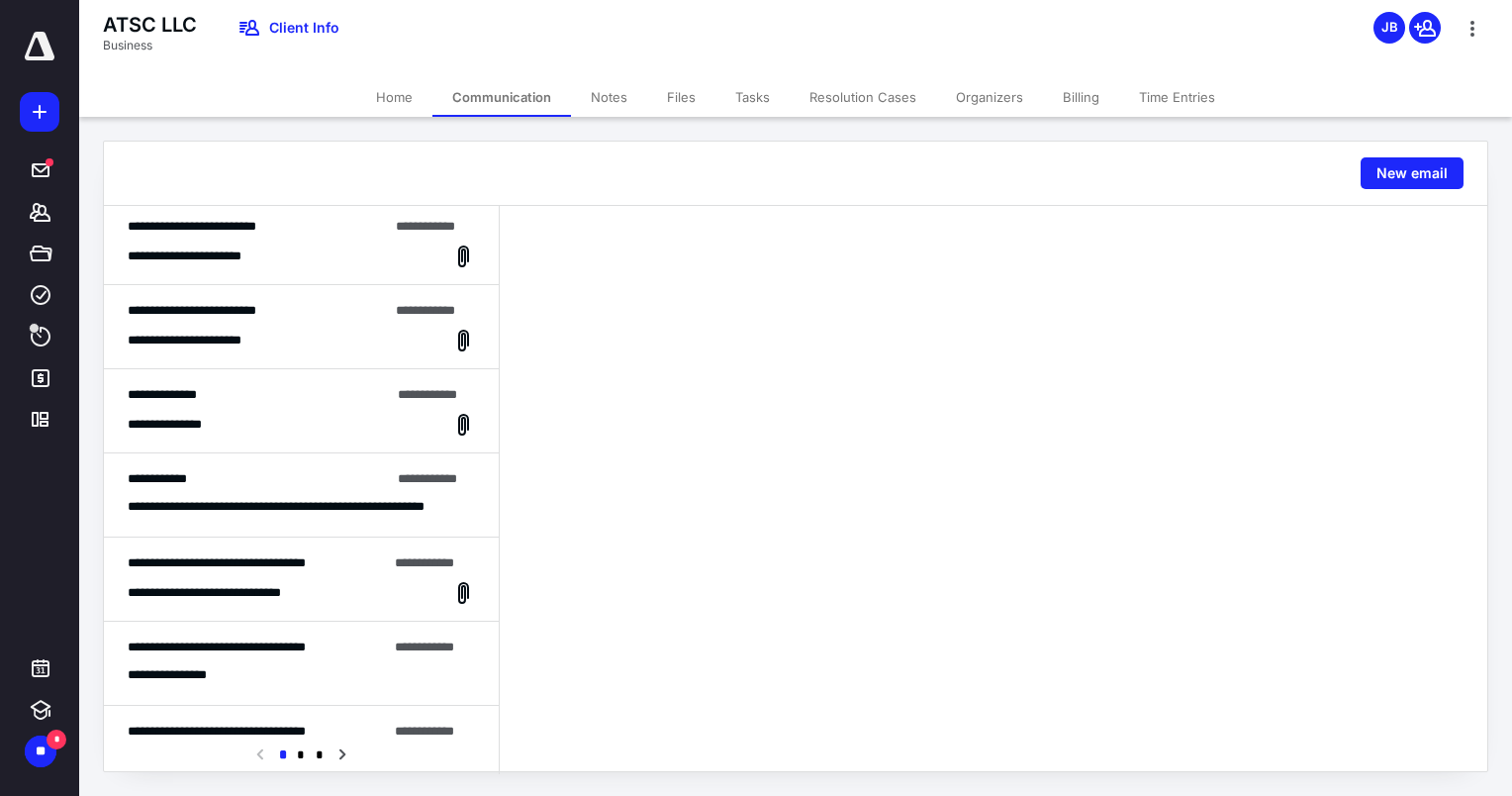 click on "**********" at bounding box center (258, 479) 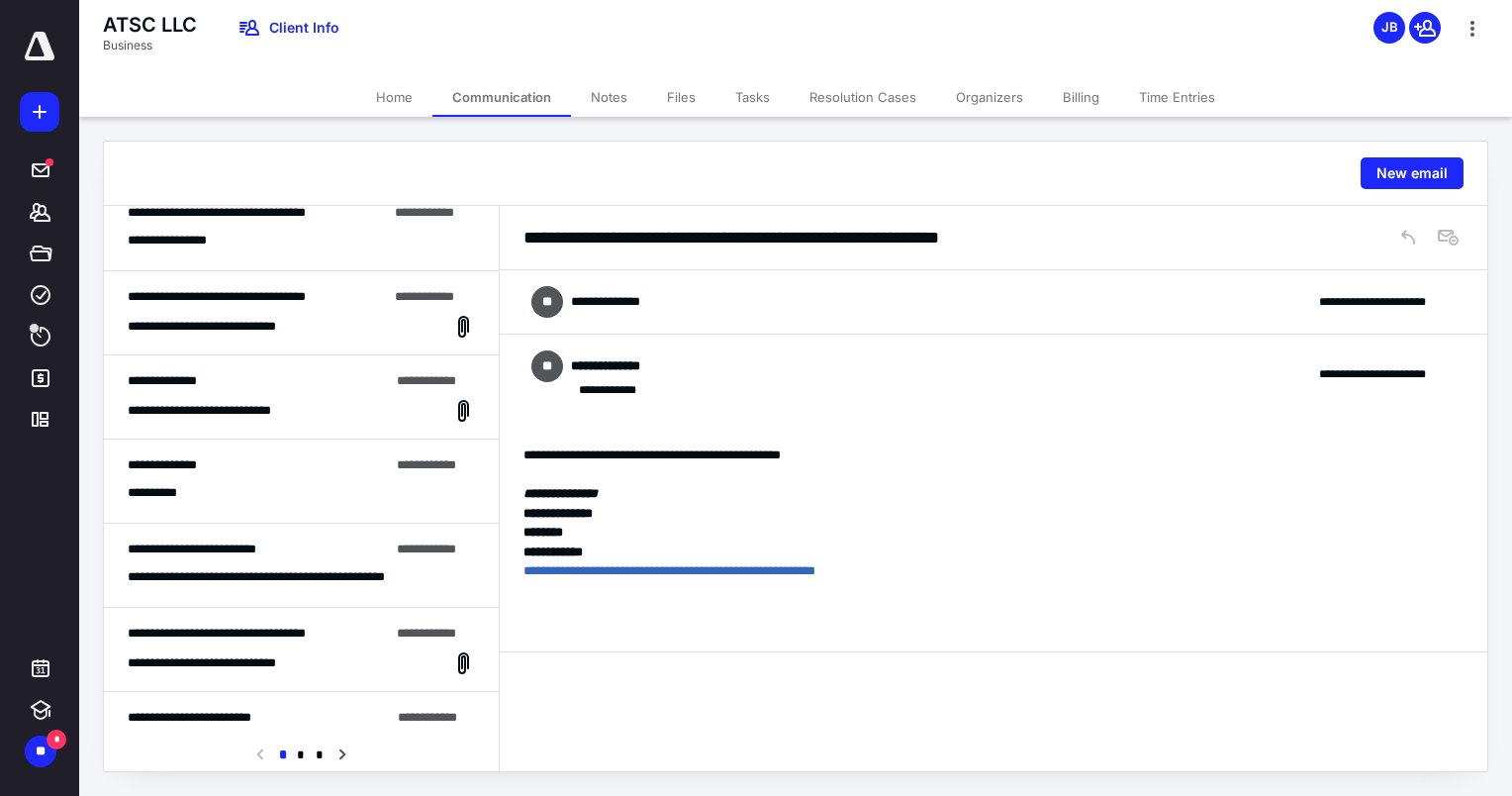scroll, scrollTop: 1089, scrollLeft: 0, axis: vertical 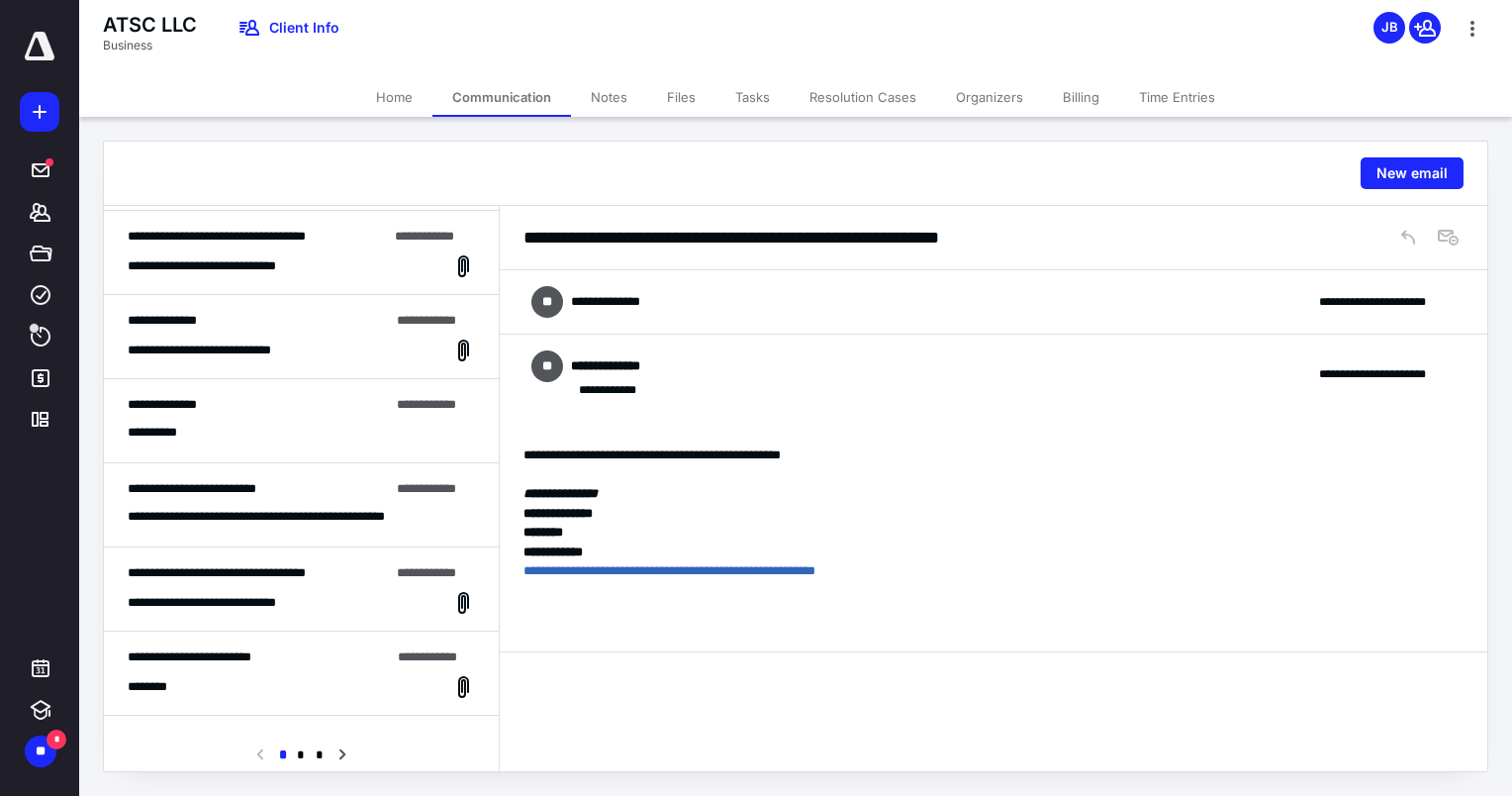 click on "**********" at bounding box center [301, 433] 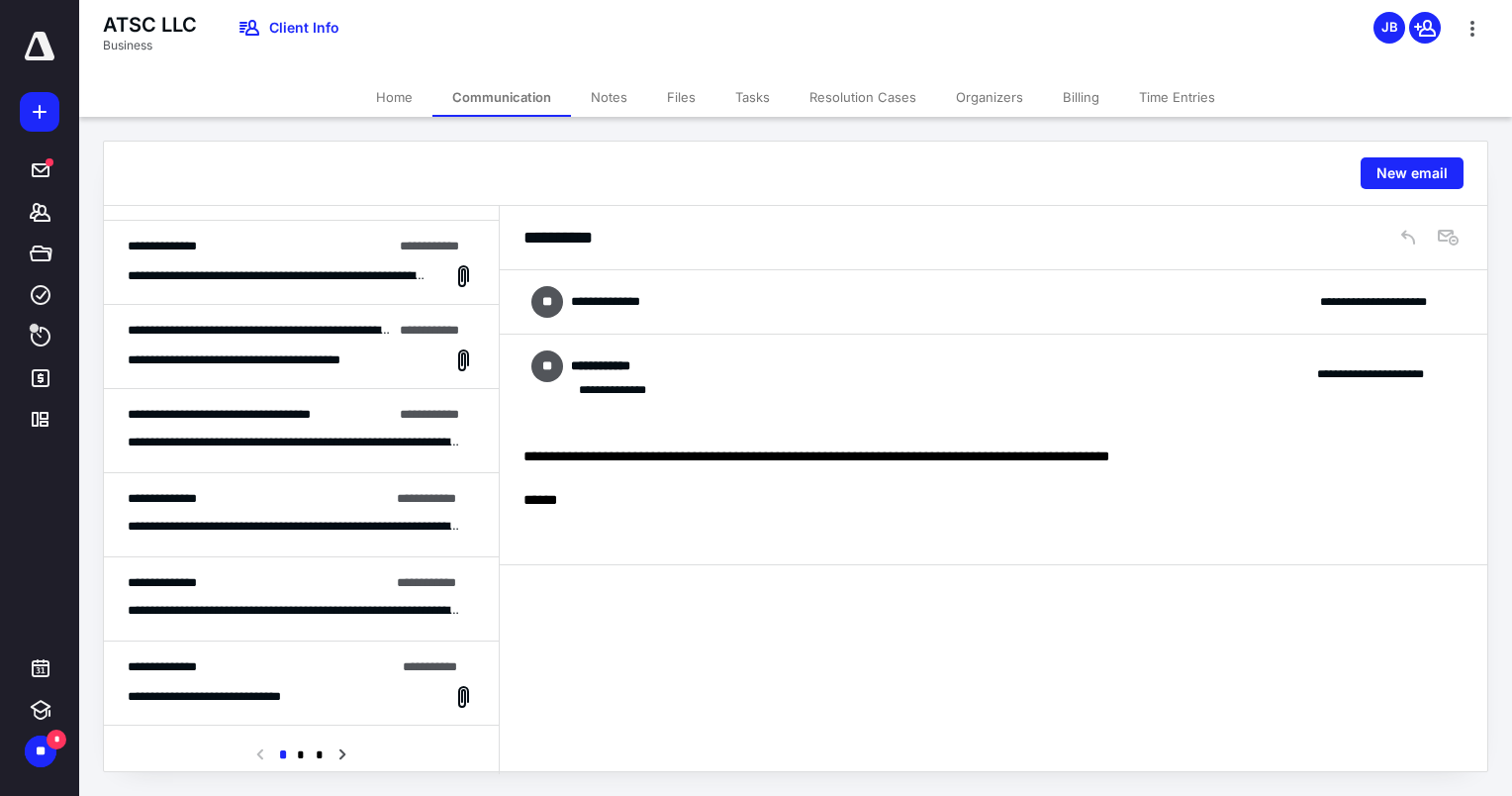 scroll, scrollTop: 0, scrollLeft: 0, axis: both 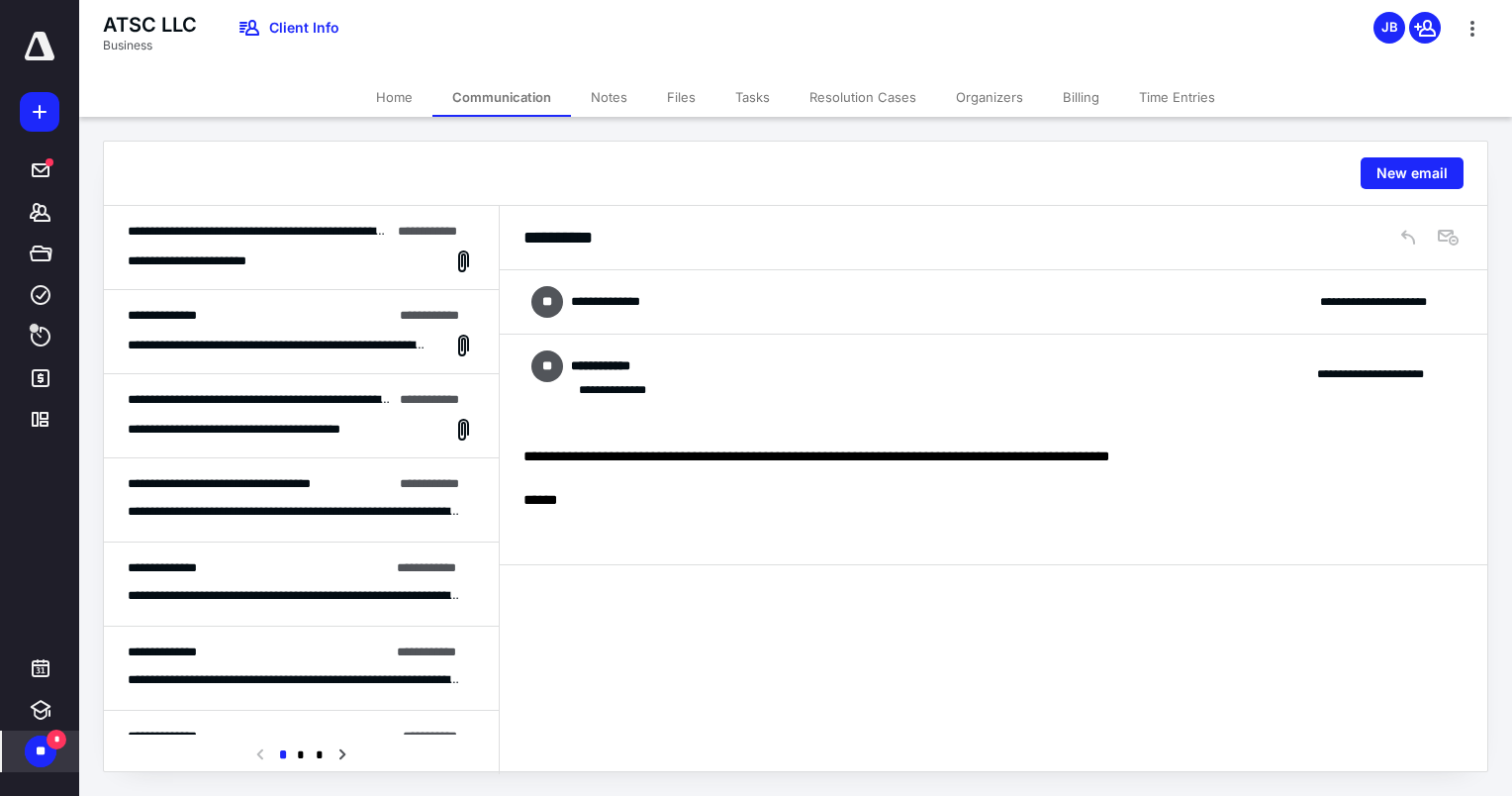 click on "**" at bounding box center (41, 751) 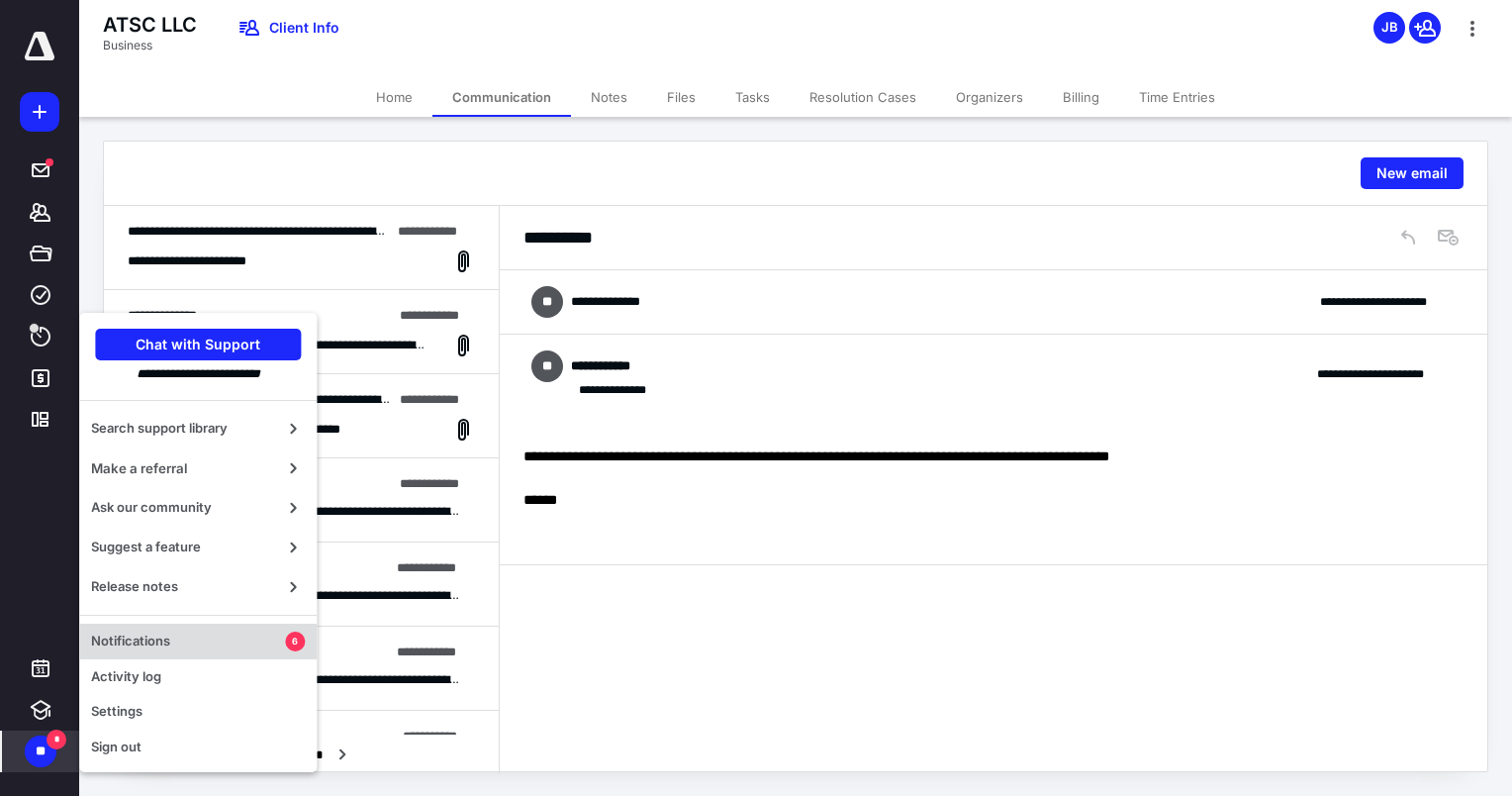 click on "Notifications 6" at bounding box center [198, 642] 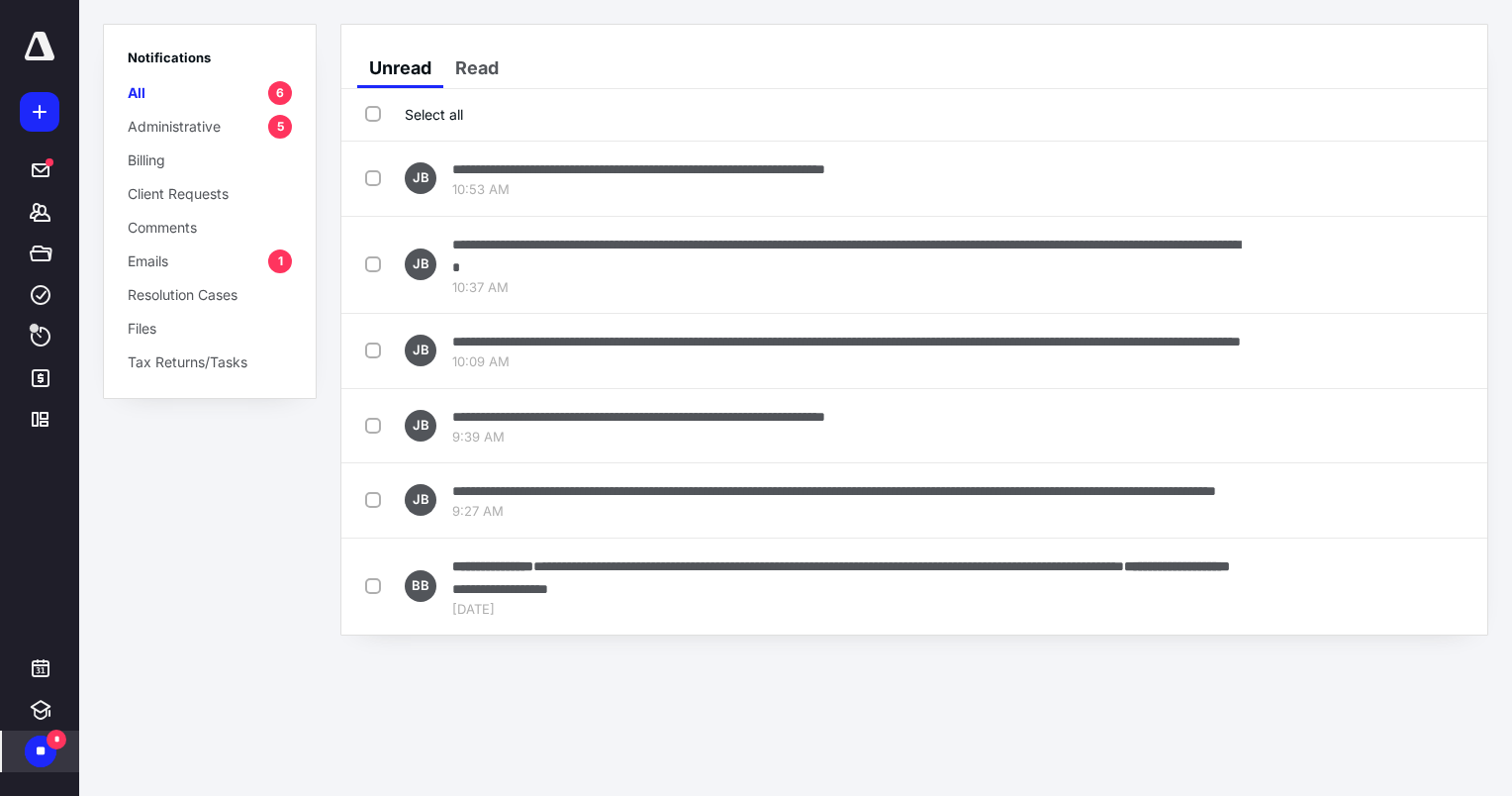 click on "Emails 1" at bounding box center [210, 260] 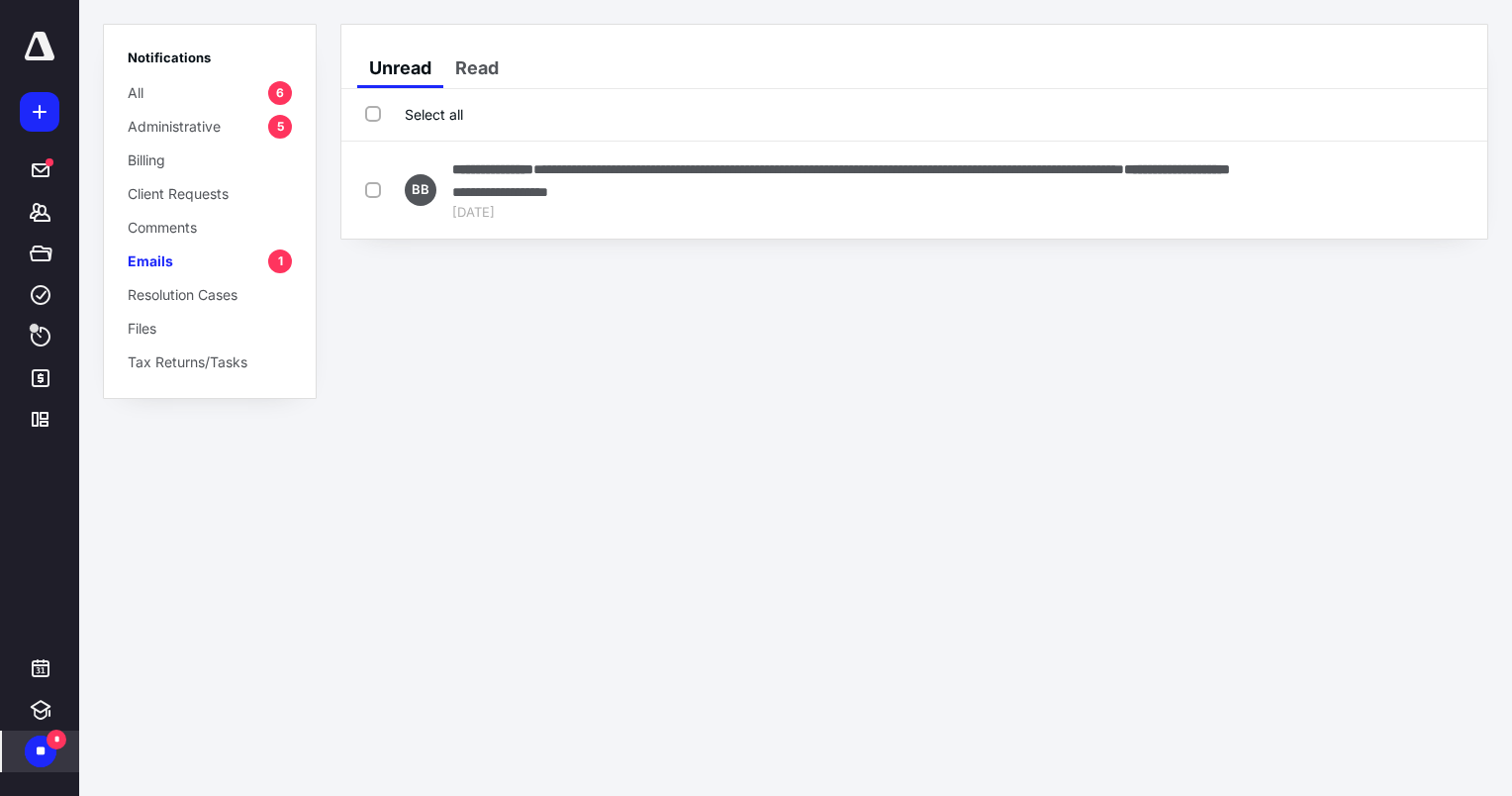 click on "Select all" at bounding box center (414, 114) 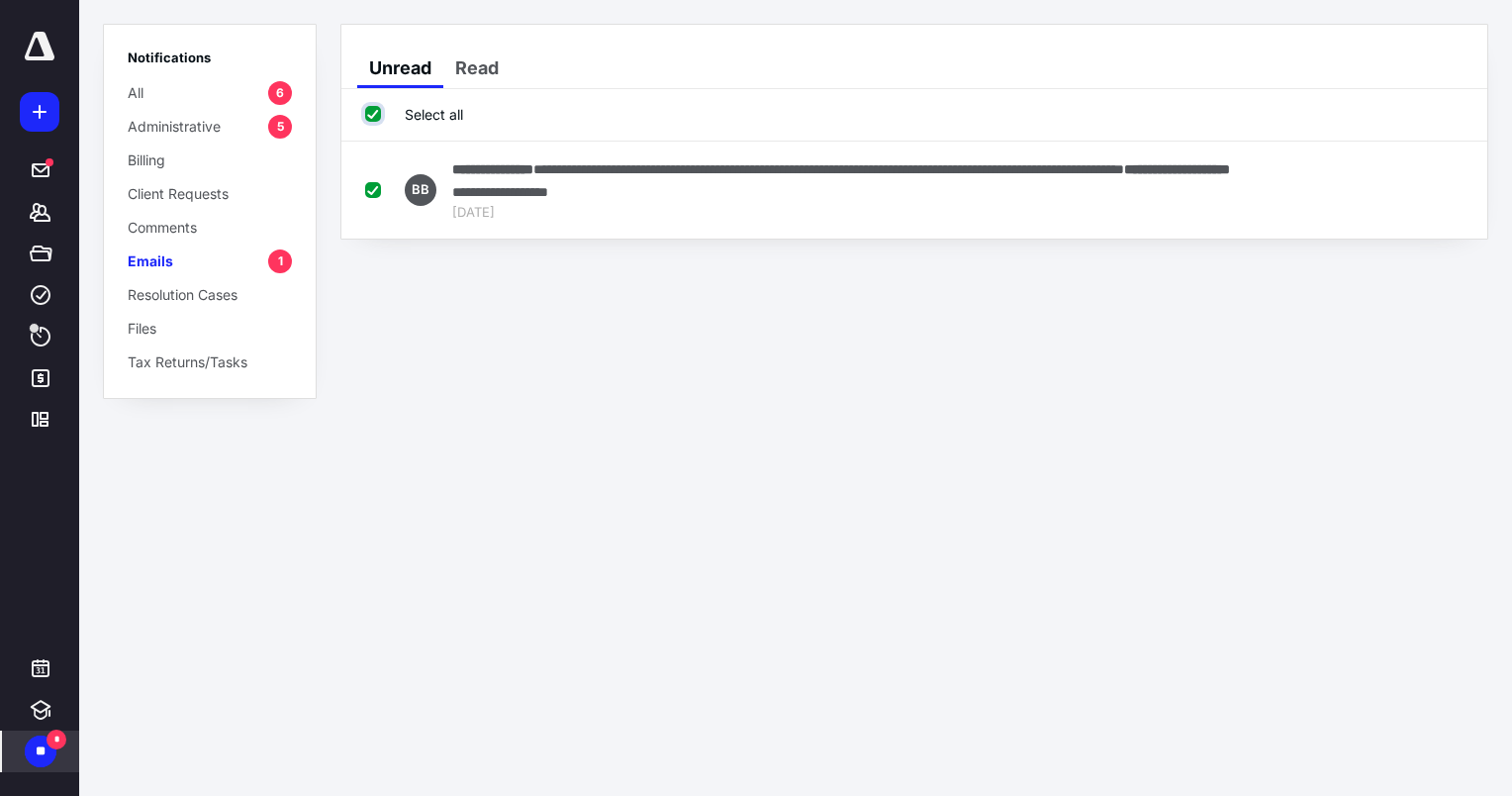 checkbox on "true" 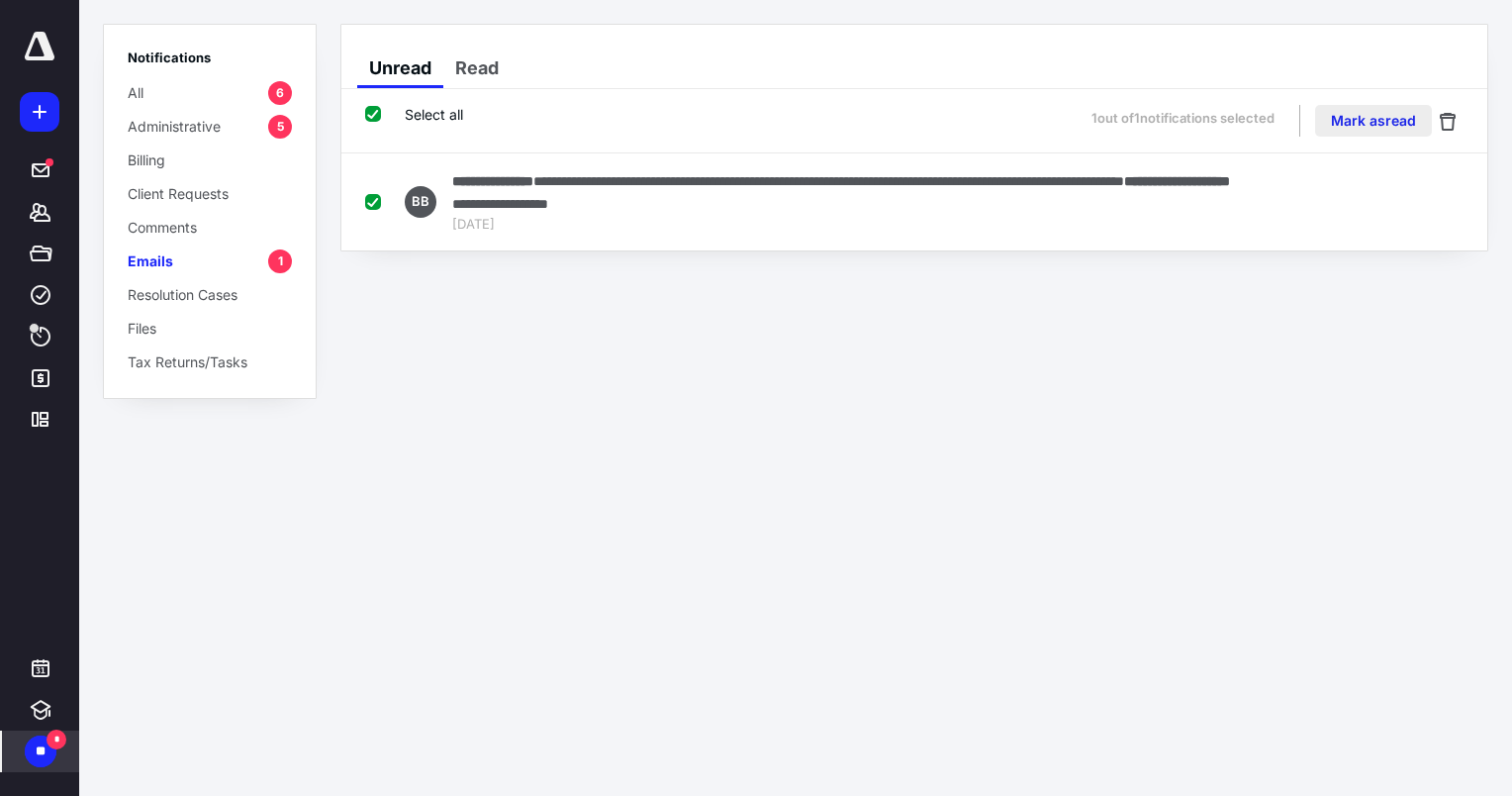 click on "Mark as  read" at bounding box center (1373, 121) 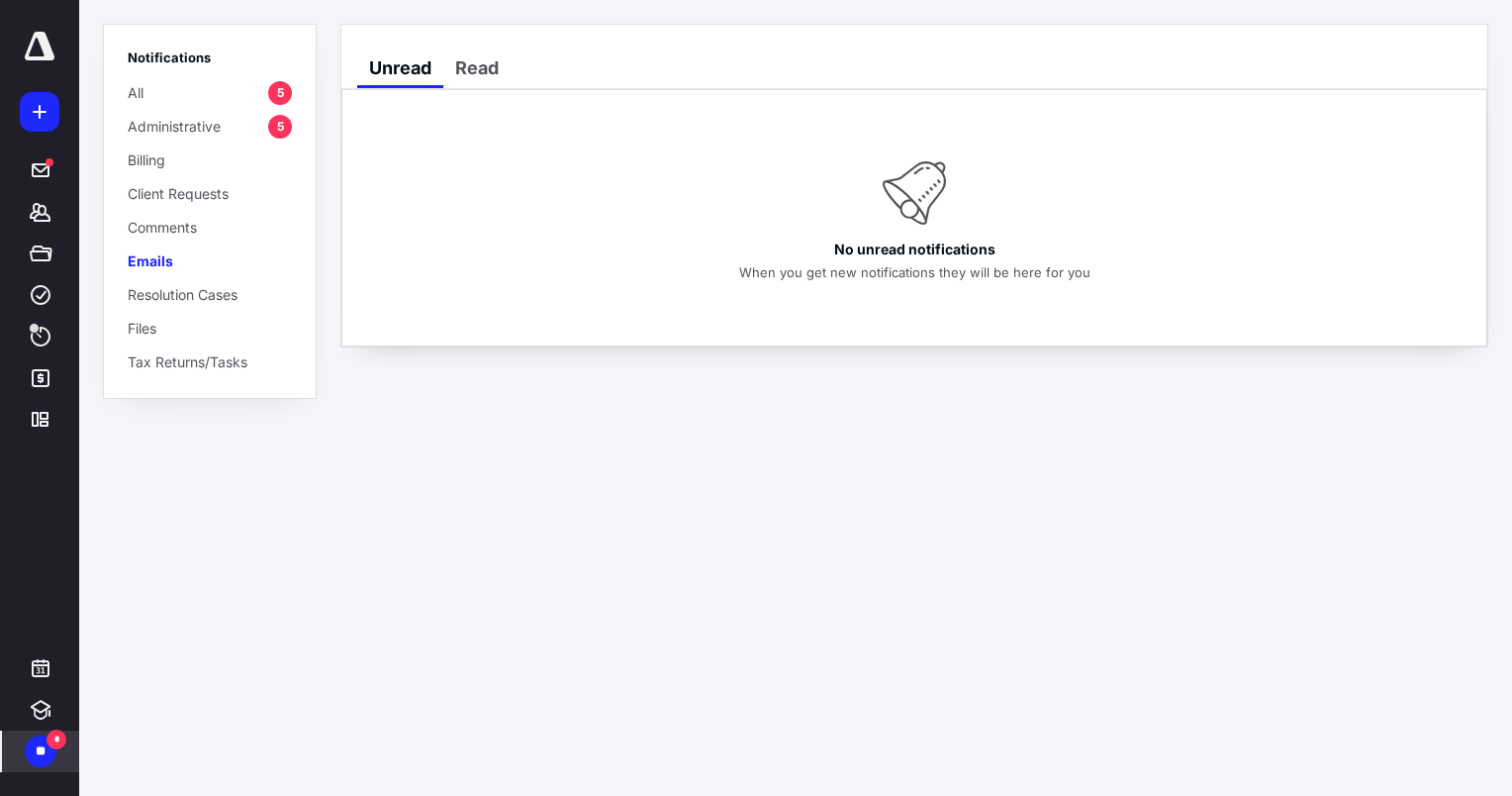click on "Administrative" at bounding box center (174, 126) 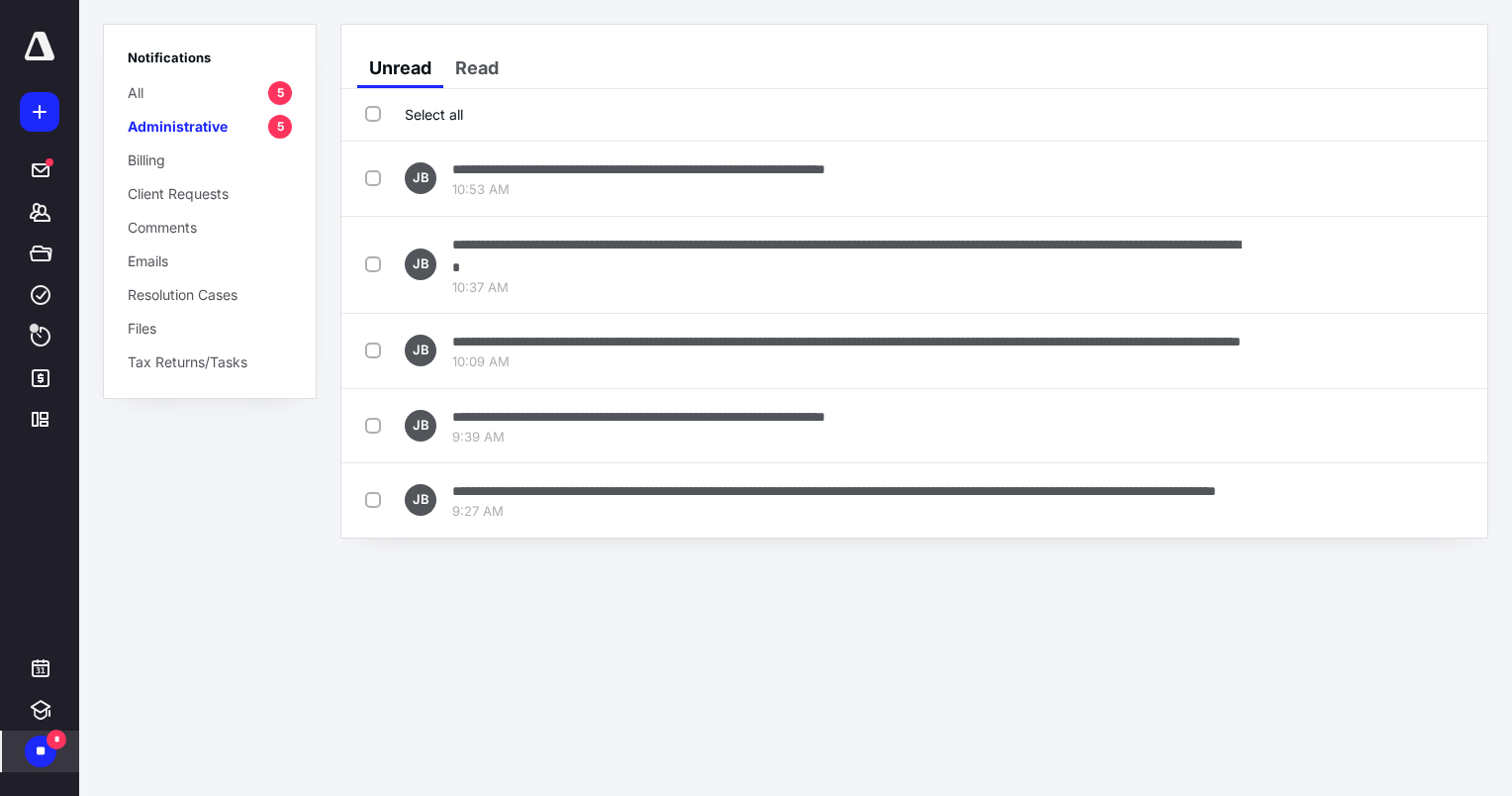 click on "Select all" at bounding box center (414, 114) 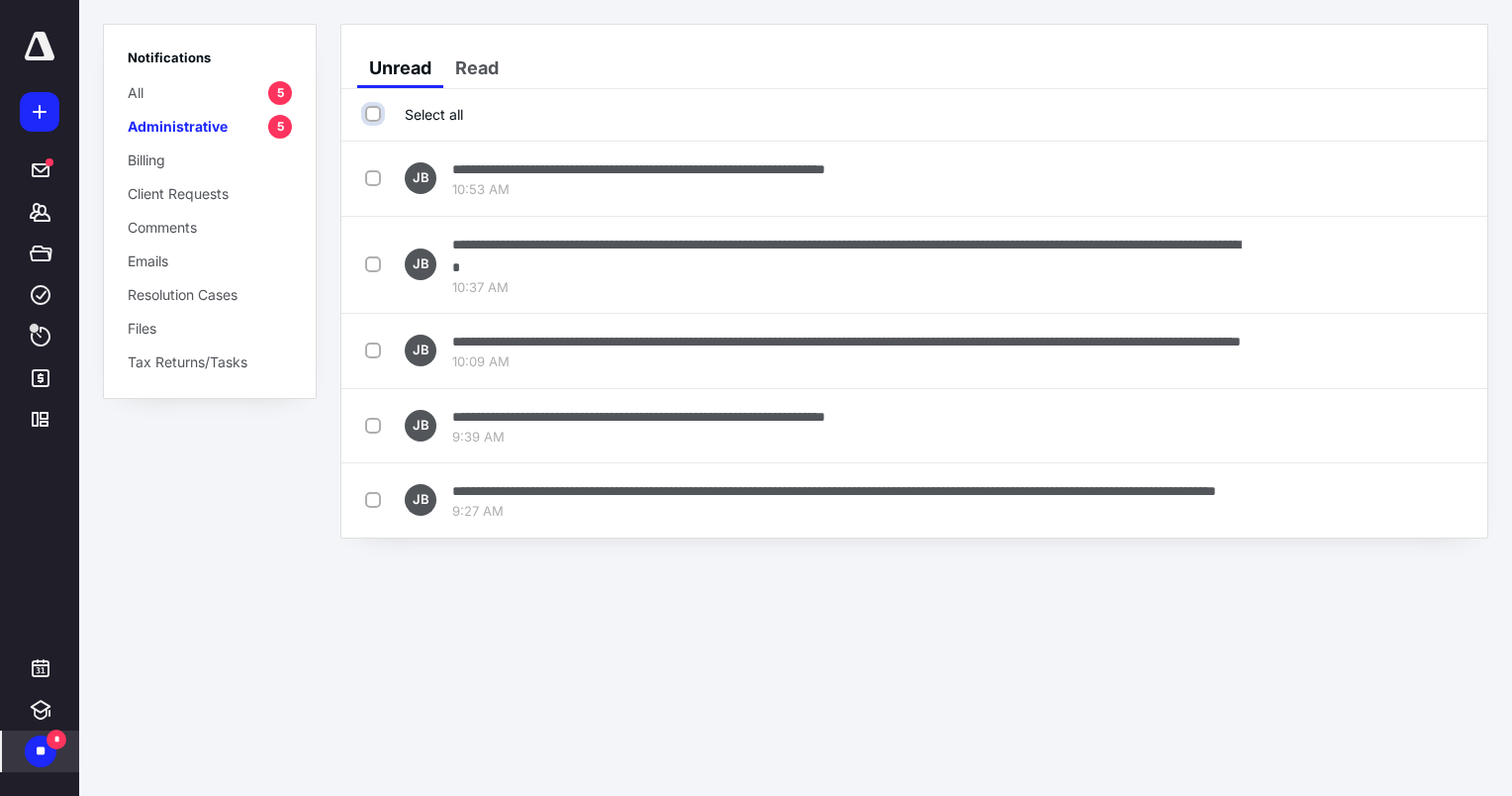 checkbox on "true" 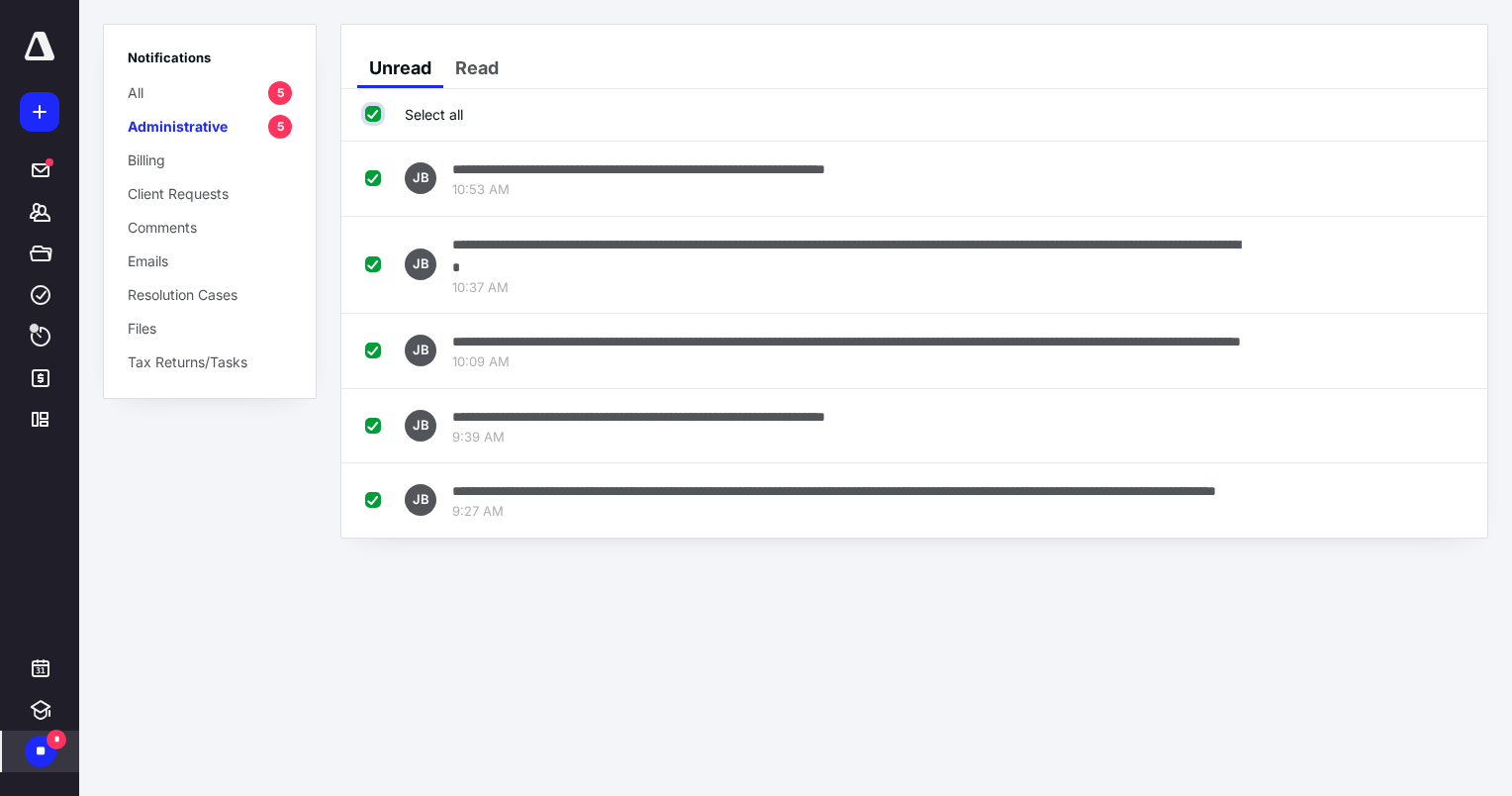 checkbox on "true" 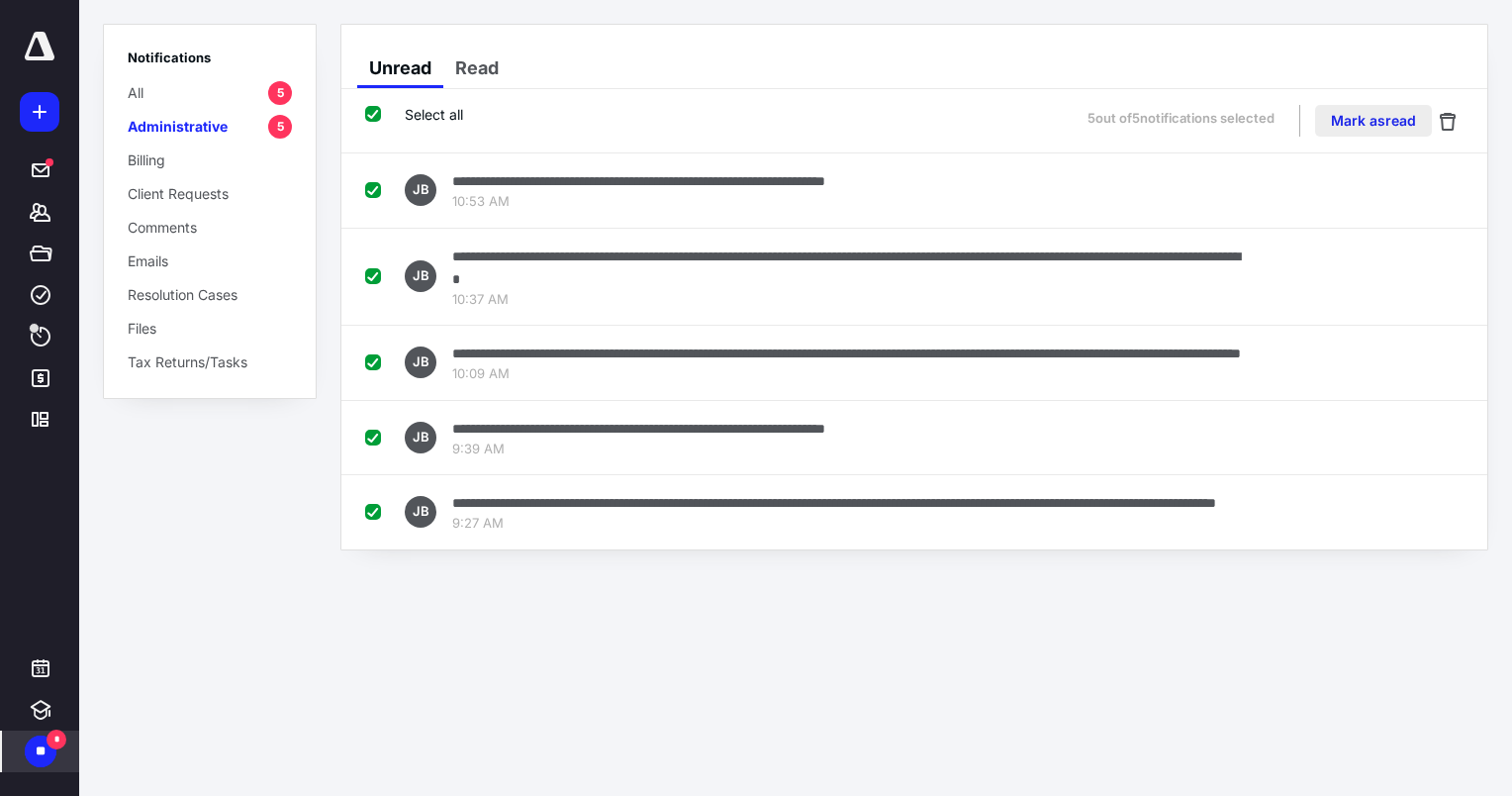 click on "Mark as  read" at bounding box center [1373, 121] 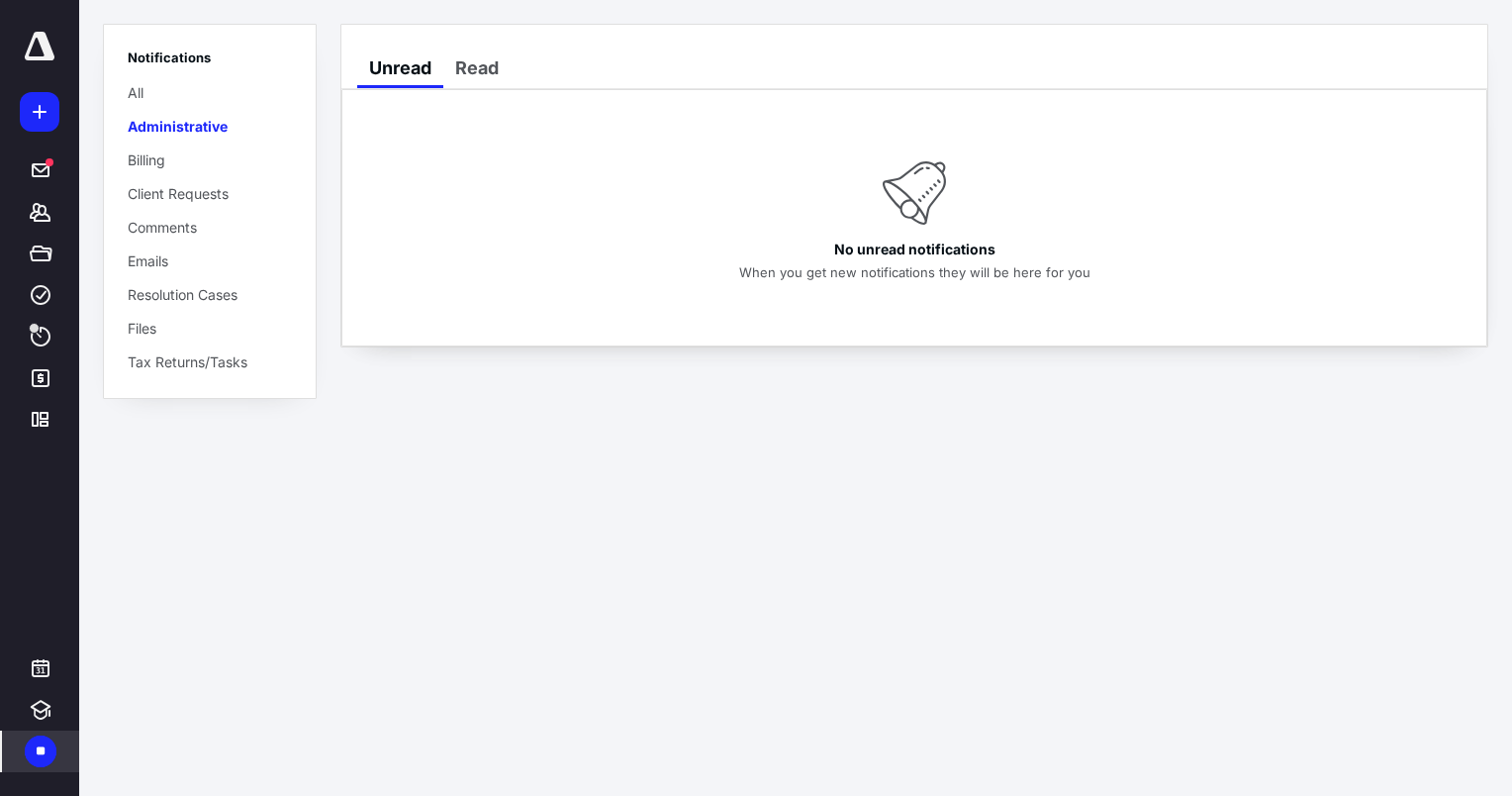 click on "**" at bounding box center [41, 751] 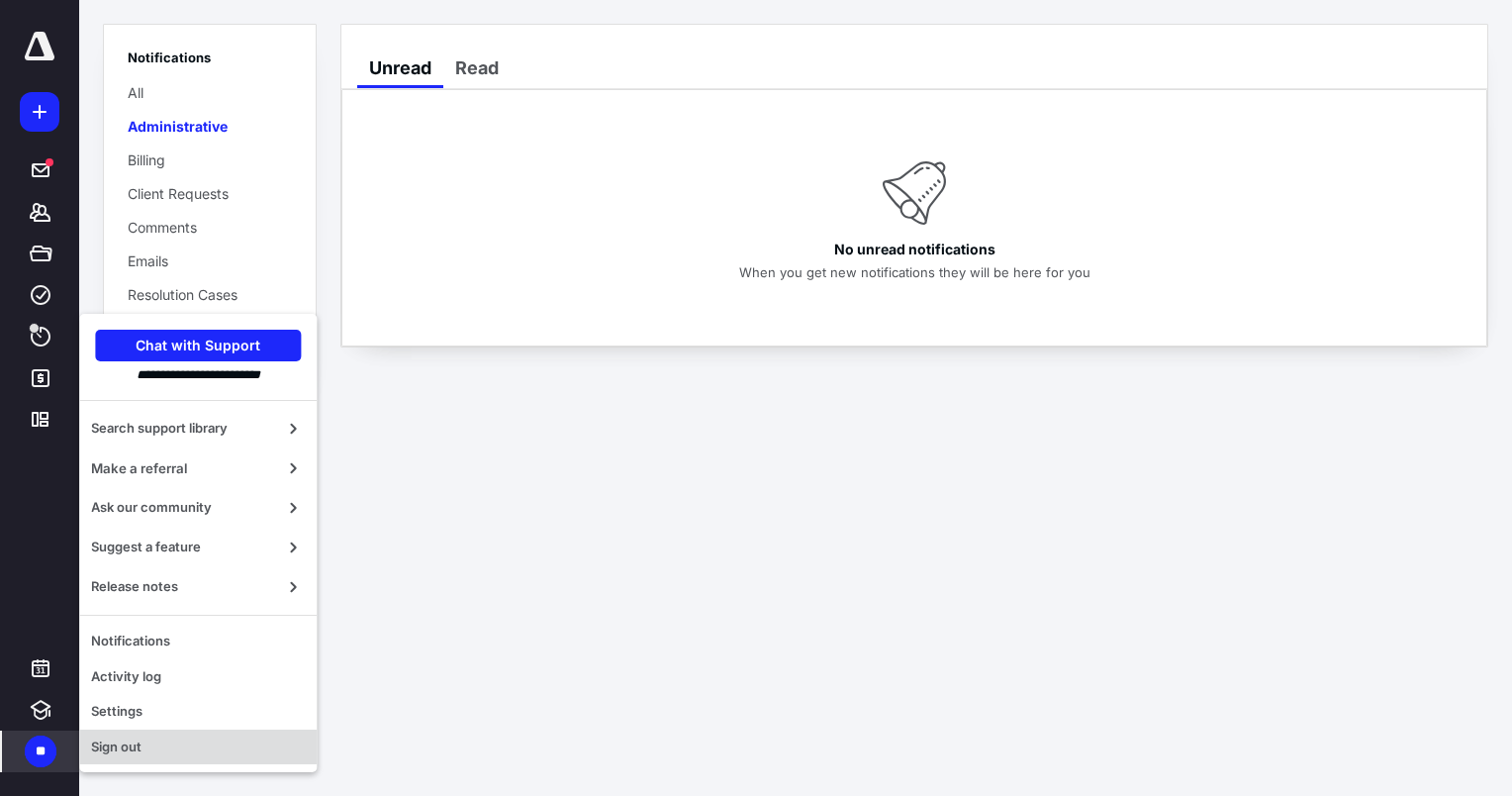 click on "Sign out" at bounding box center (198, 747) 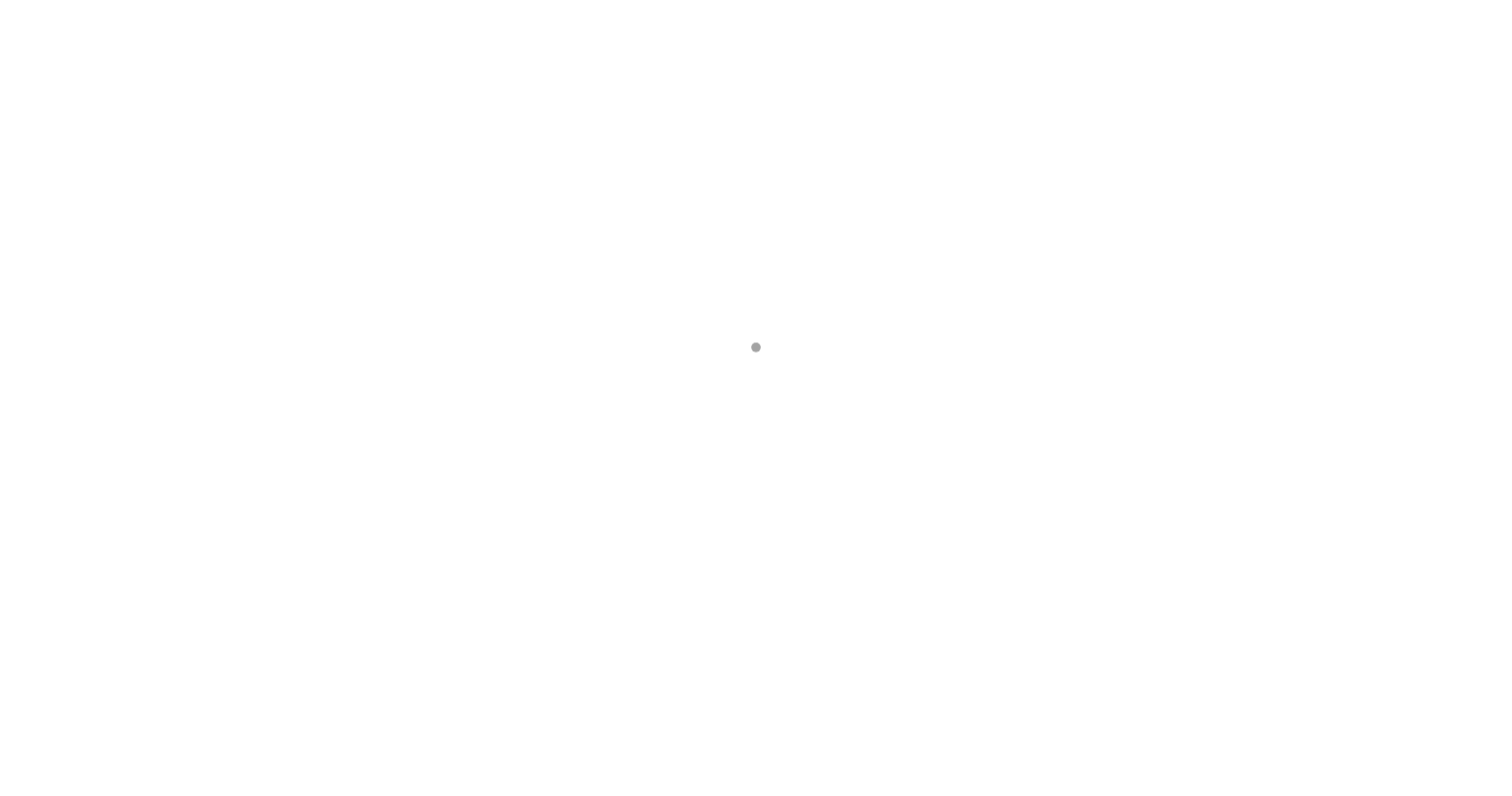 scroll, scrollTop: 0, scrollLeft: 0, axis: both 